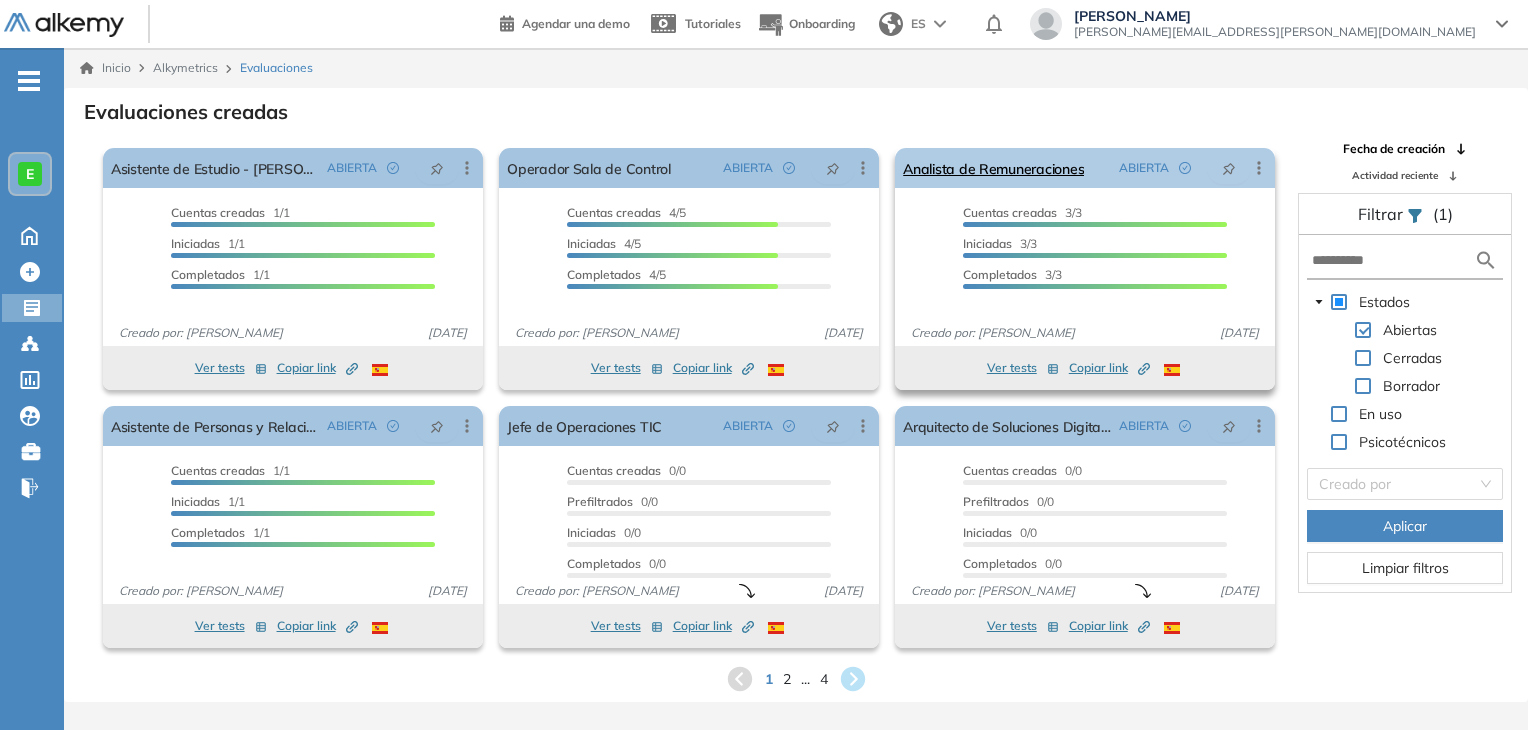 scroll, scrollTop: 0, scrollLeft: 0, axis: both 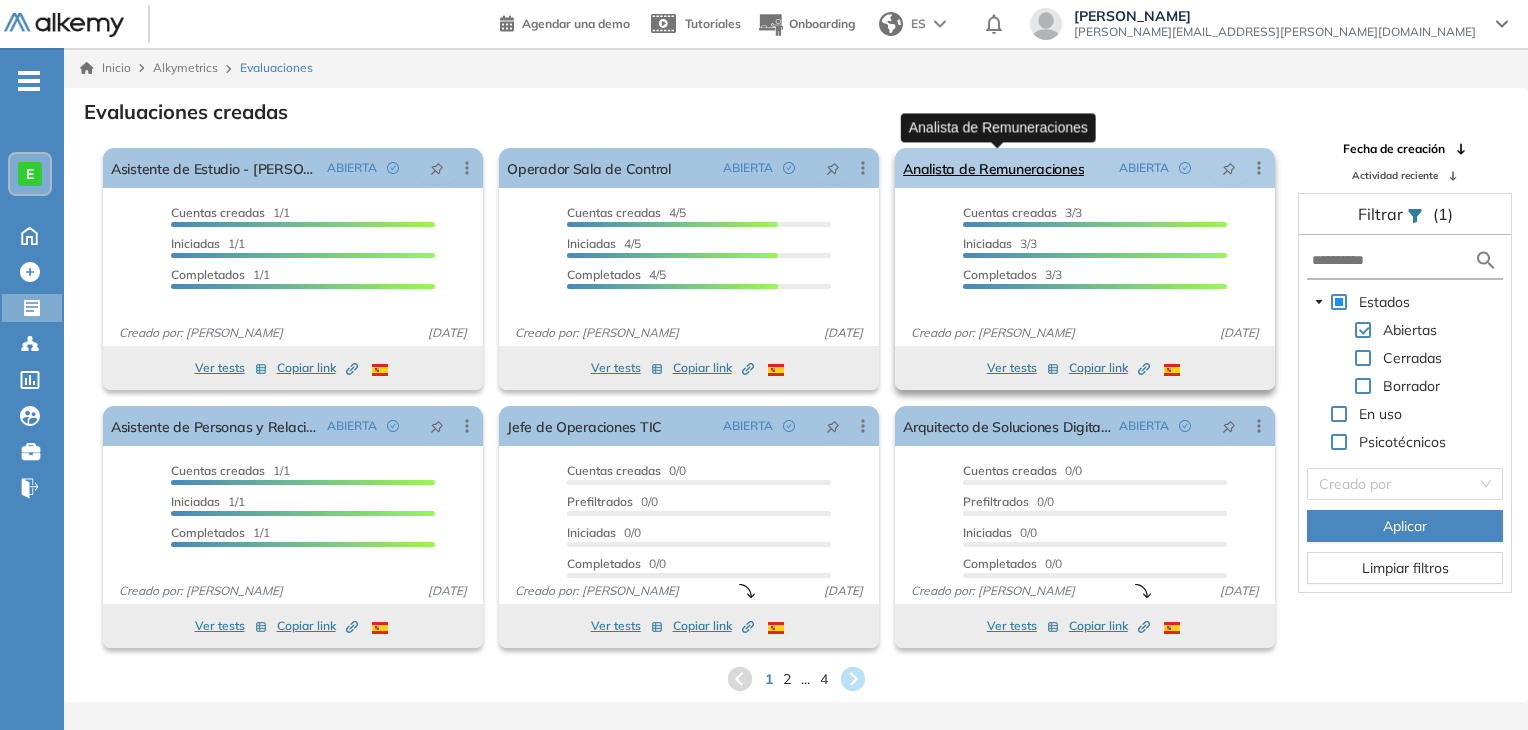 click on "Analista de Remuneraciones" at bounding box center [993, 168] 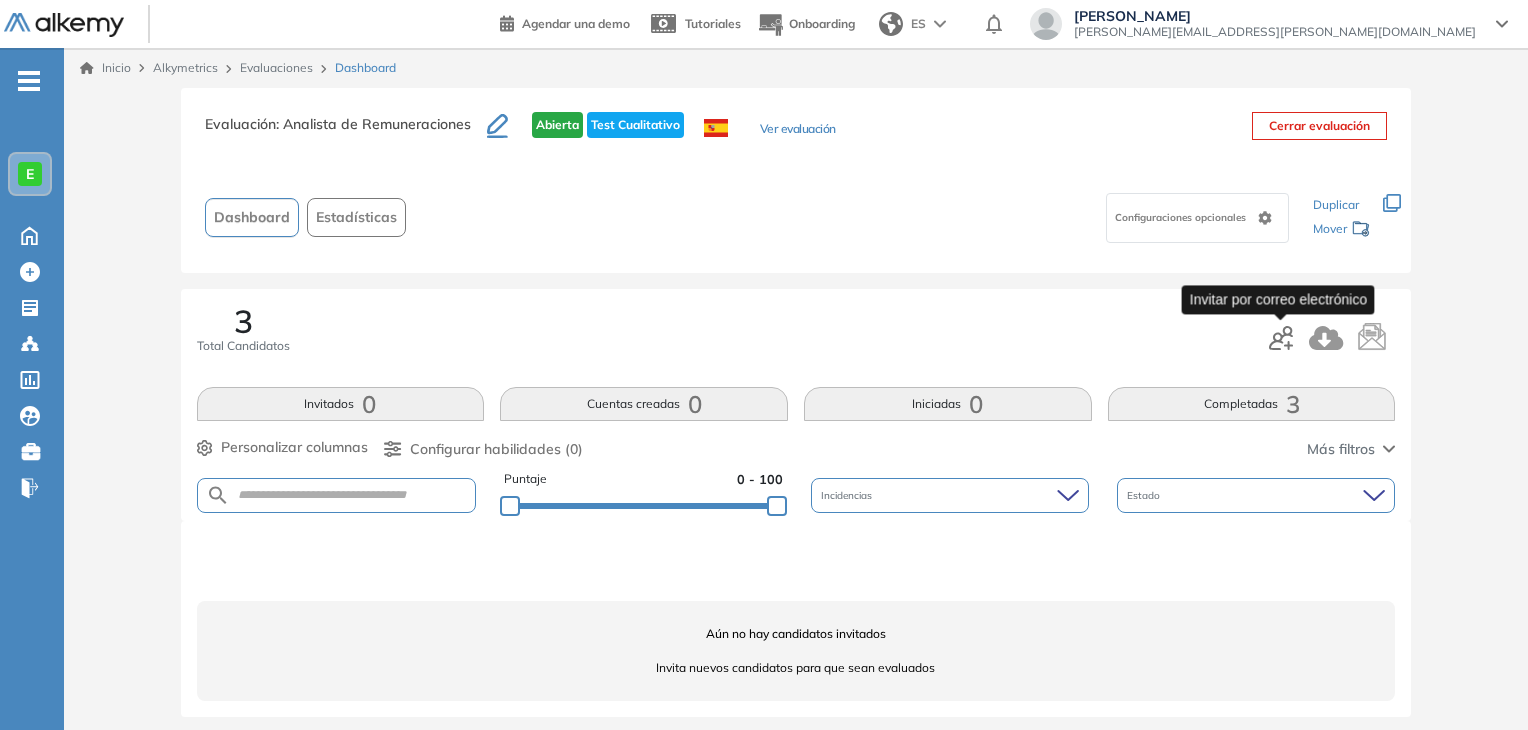 click 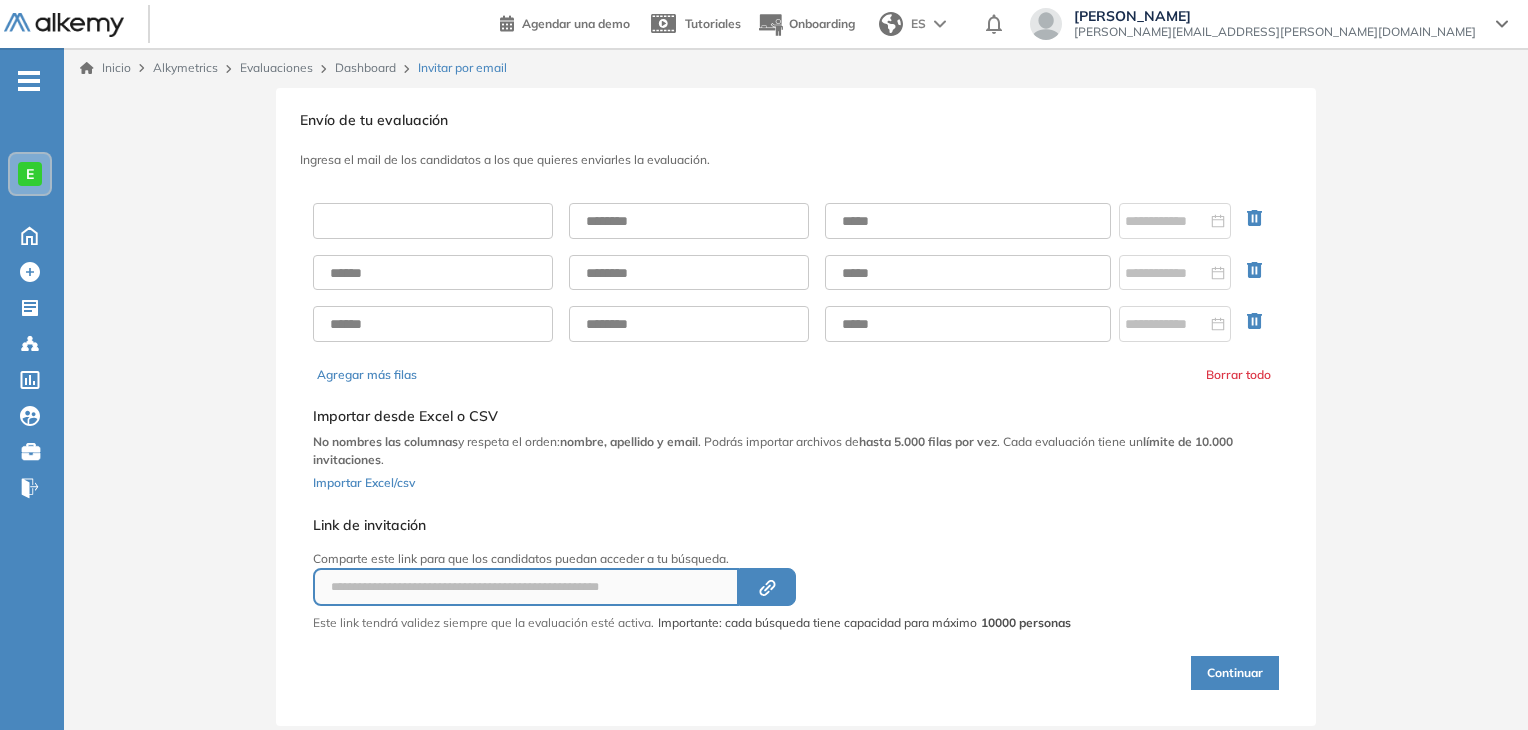 click at bounding box center [433, 221] 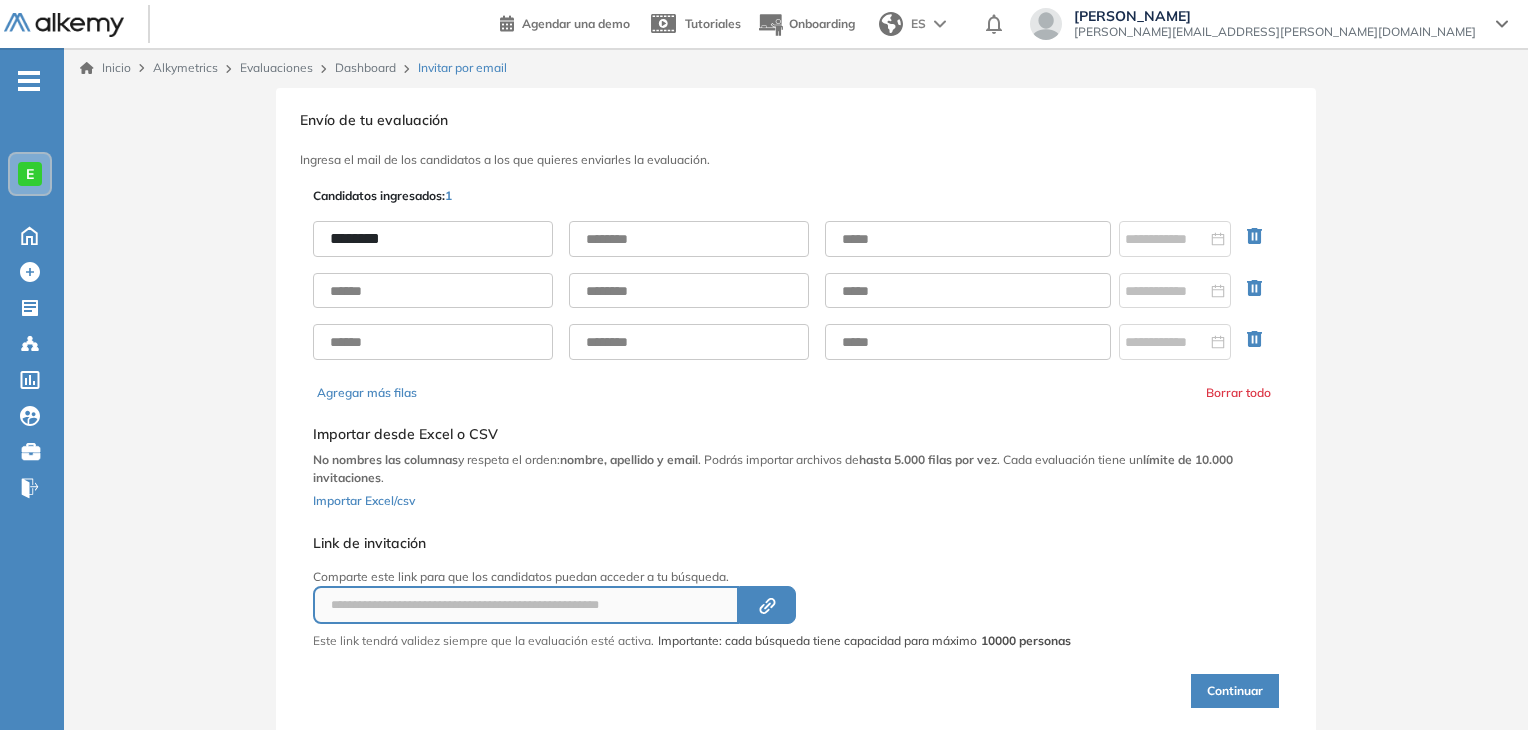 type on "********" 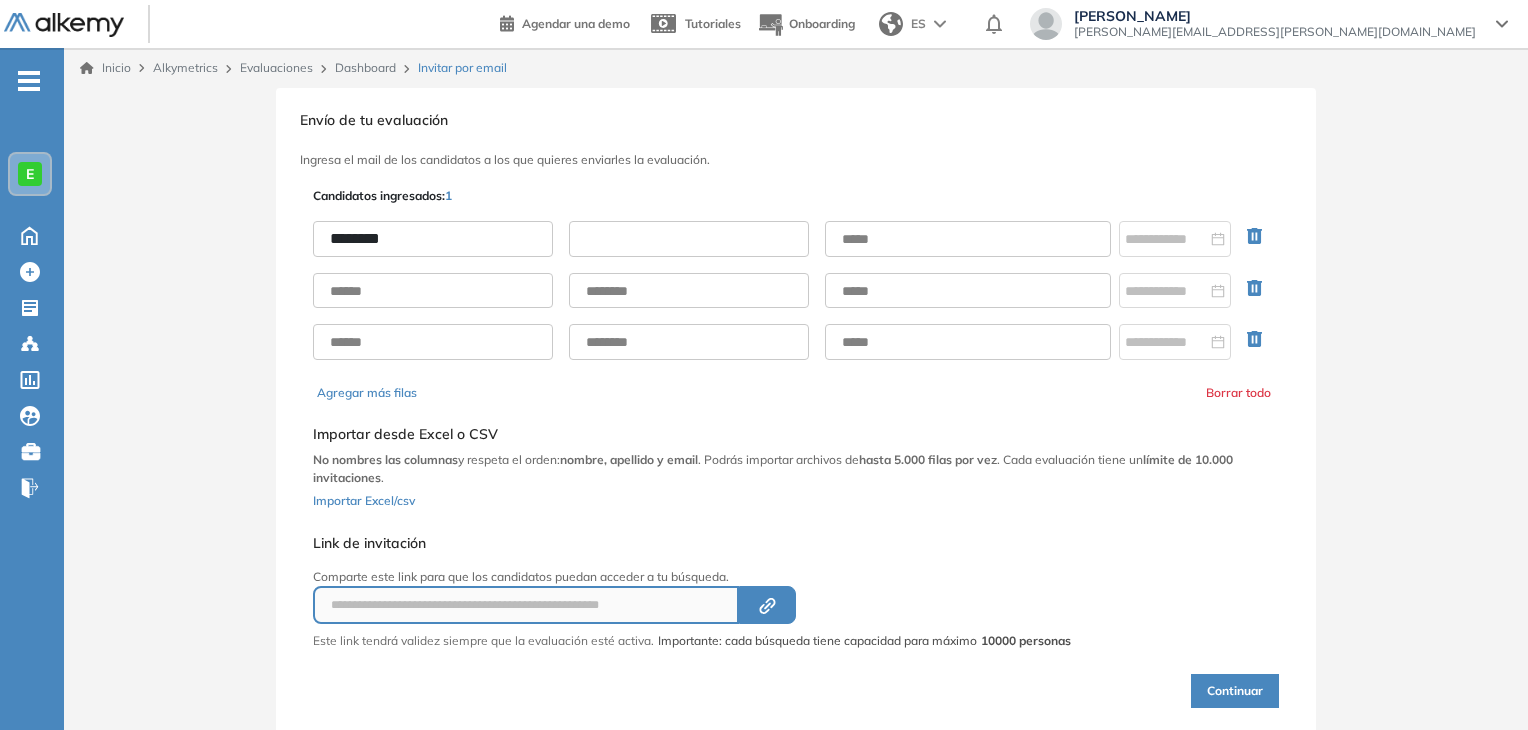 paste on "****" 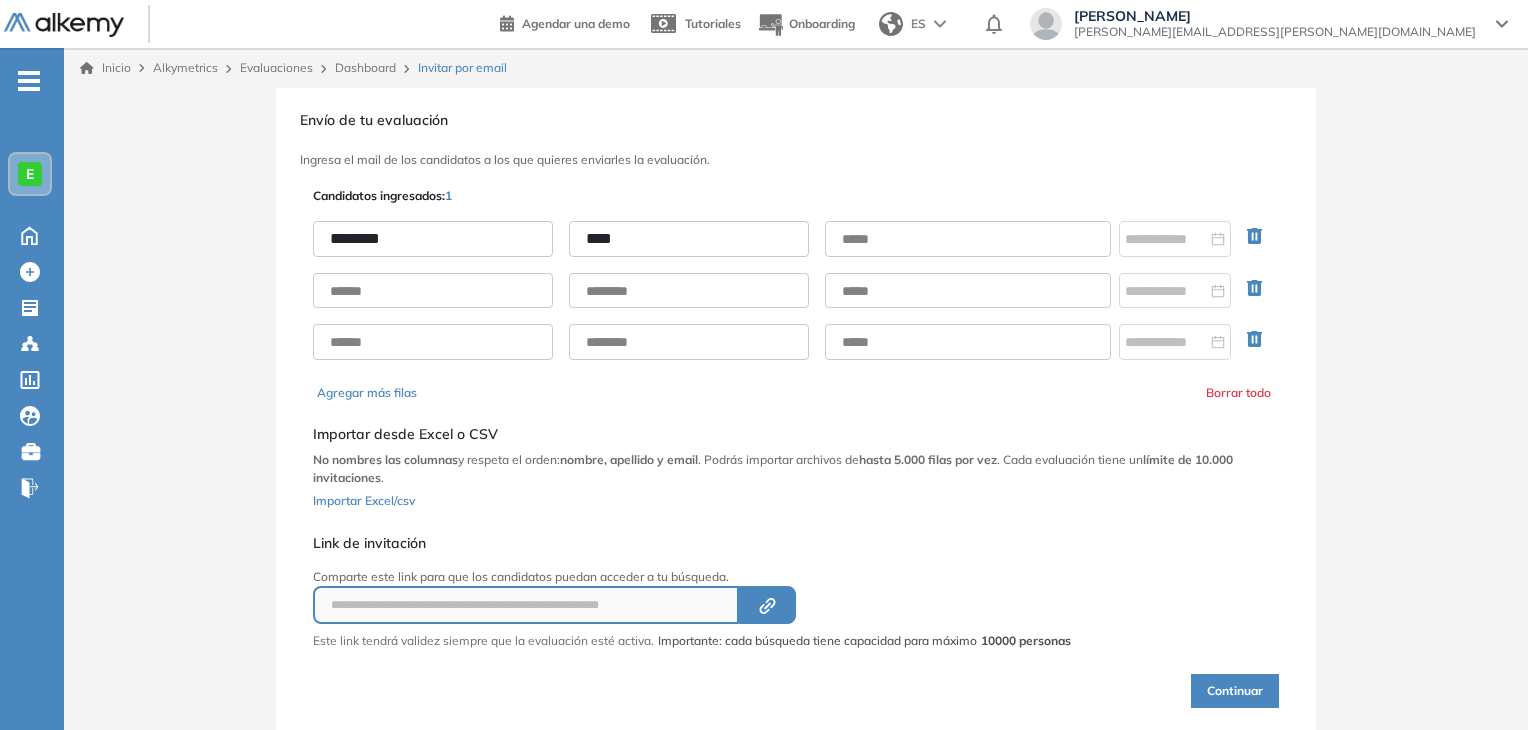 type on "****" 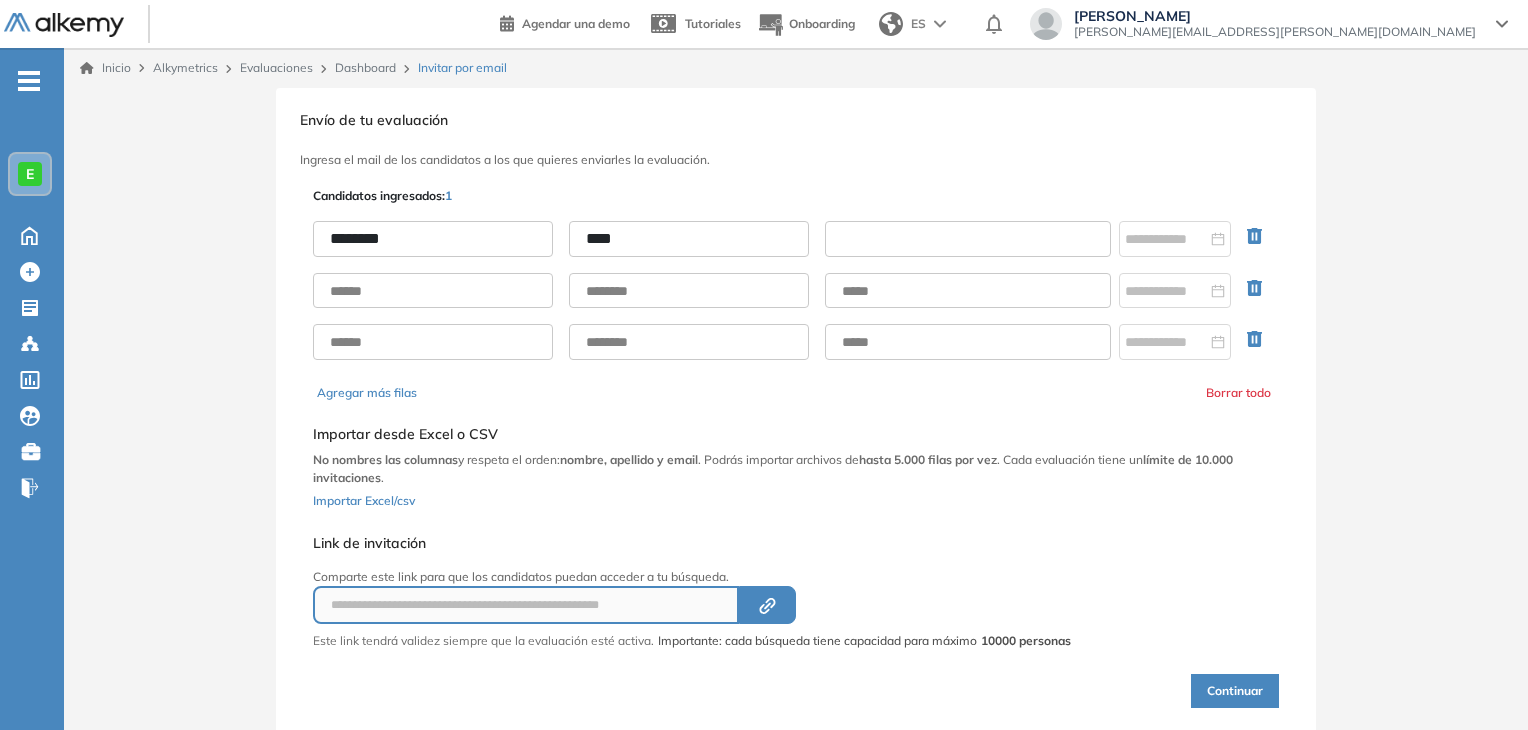 paste on "**********" 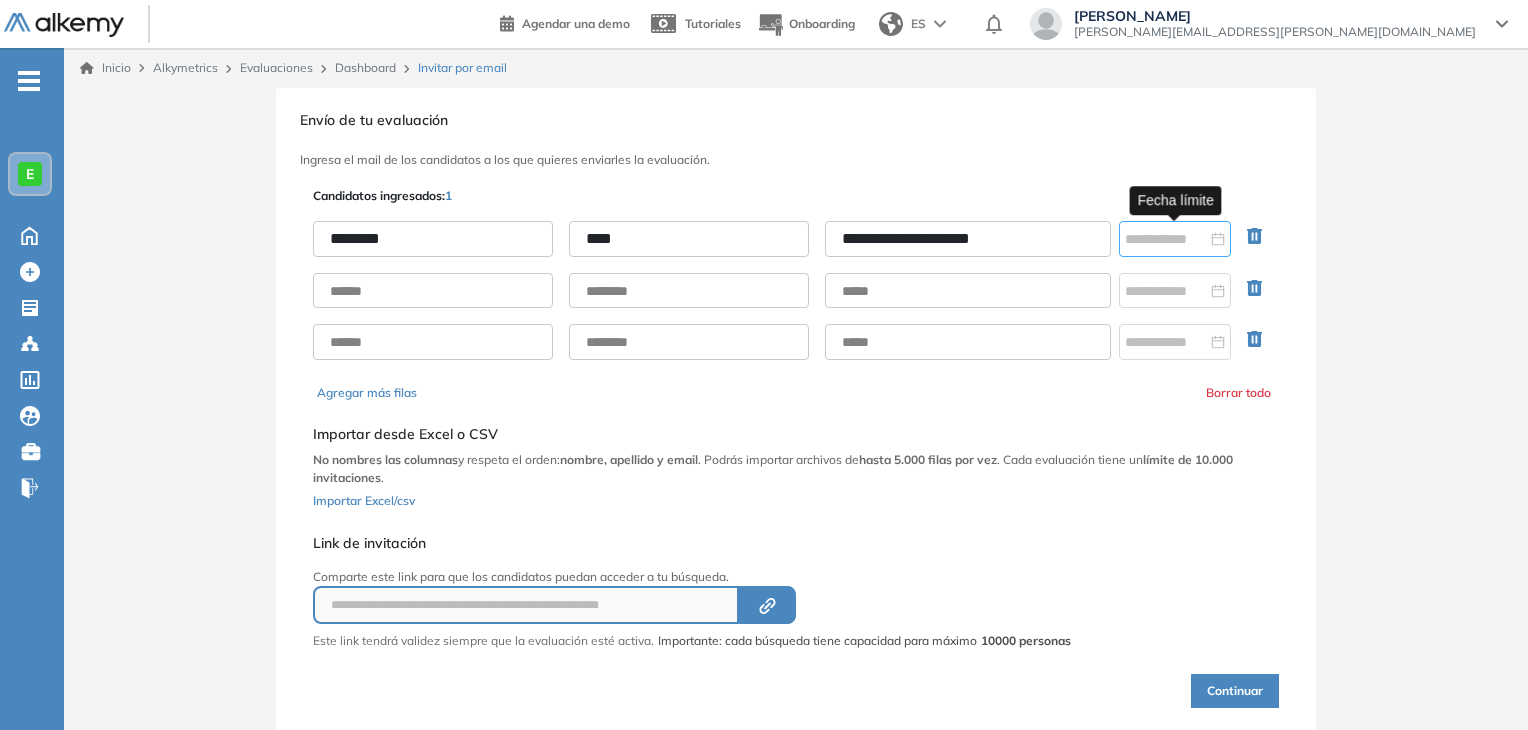 type on "**********" 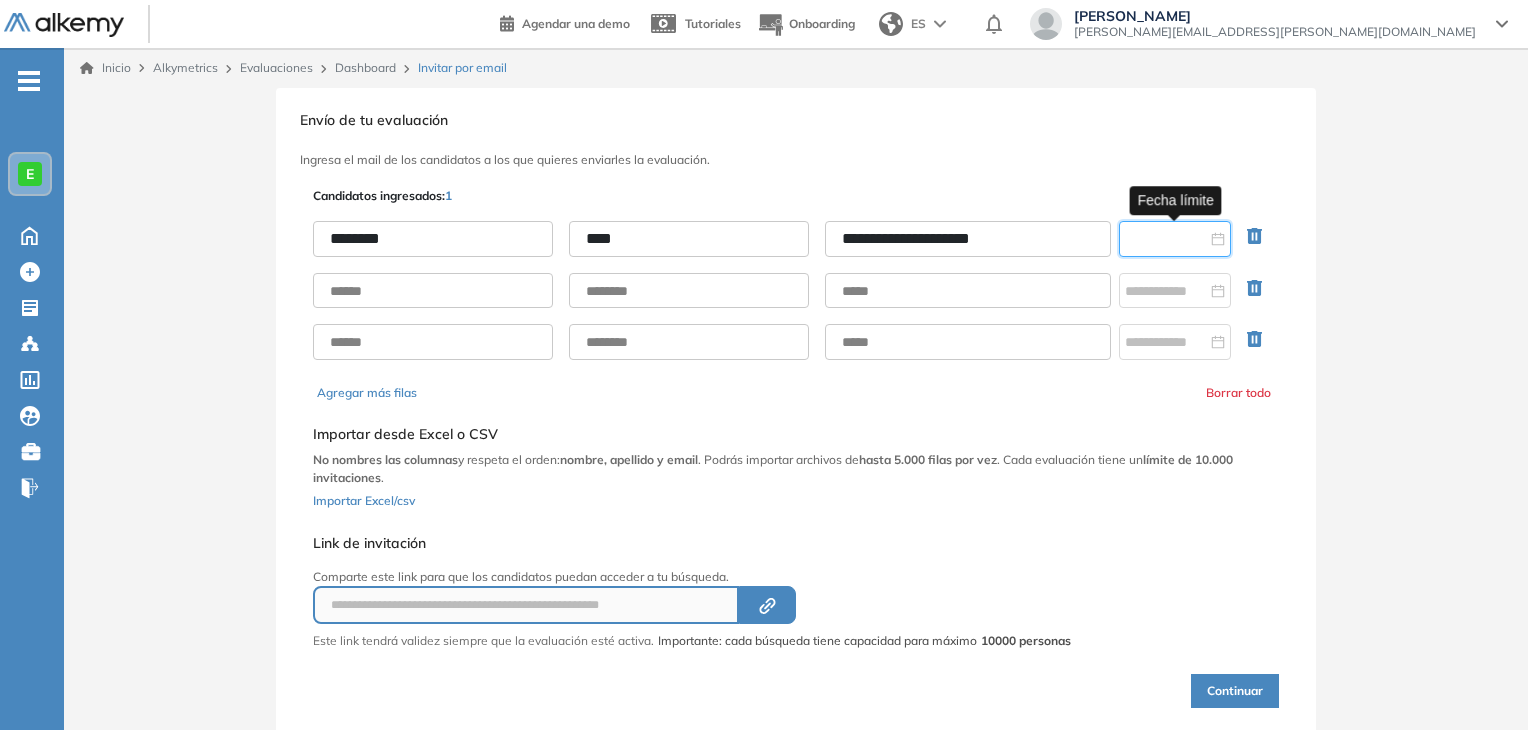 click at bounding box center (1166, 239) 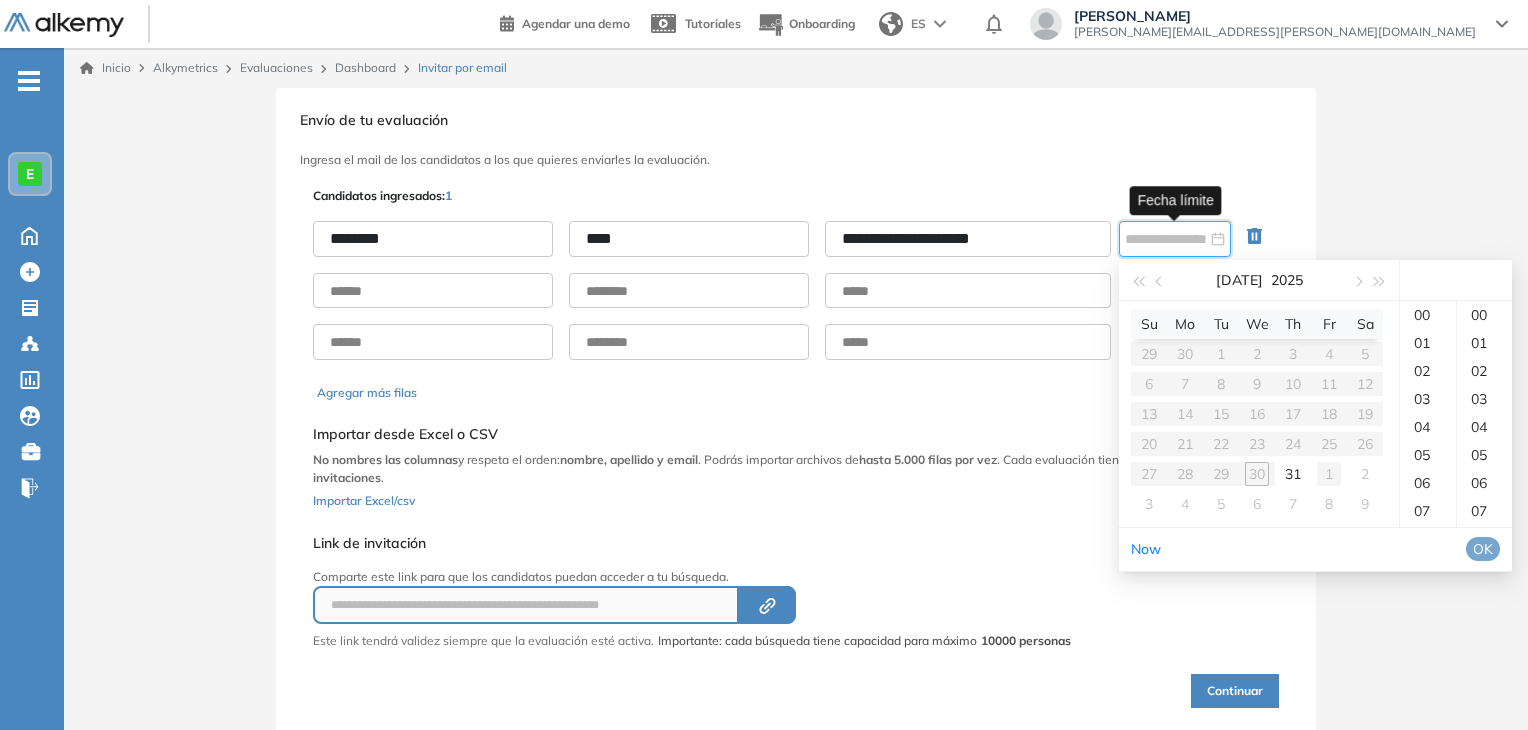 click on "1" at bounding box center (1329, 474) 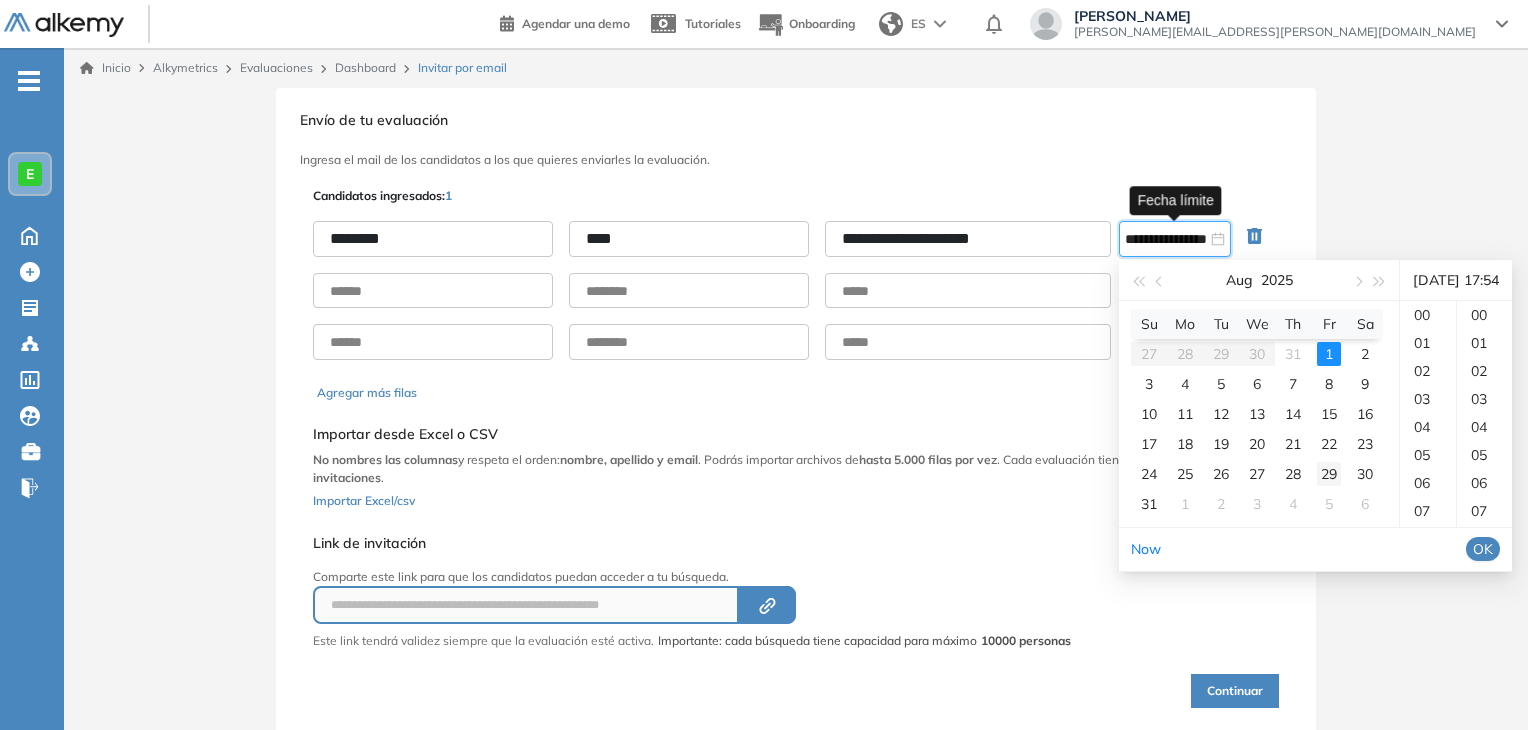 scroll, scrollTop: 357, scrollLeft: 0, axis: vertical 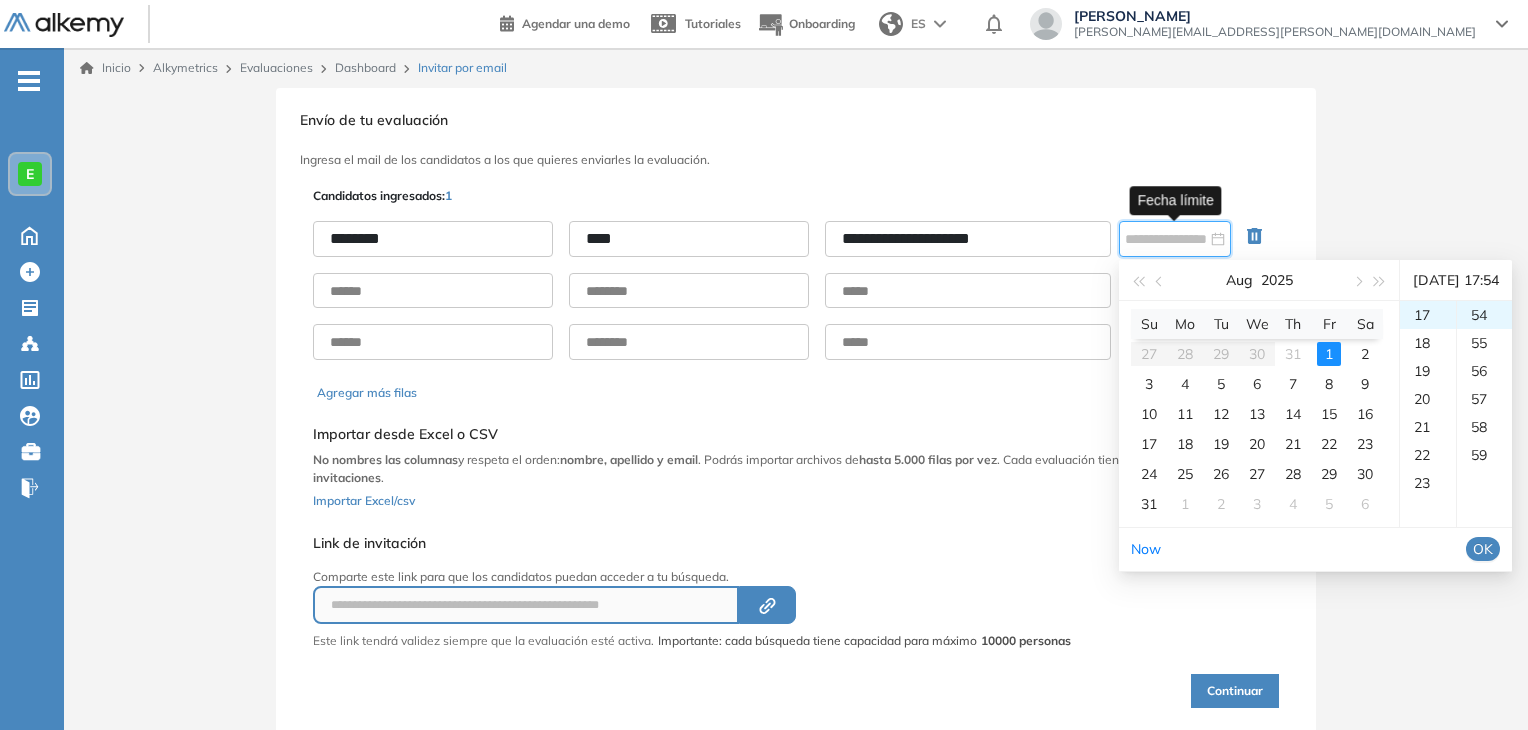 click on "1" at bounding box center [1329, 354] 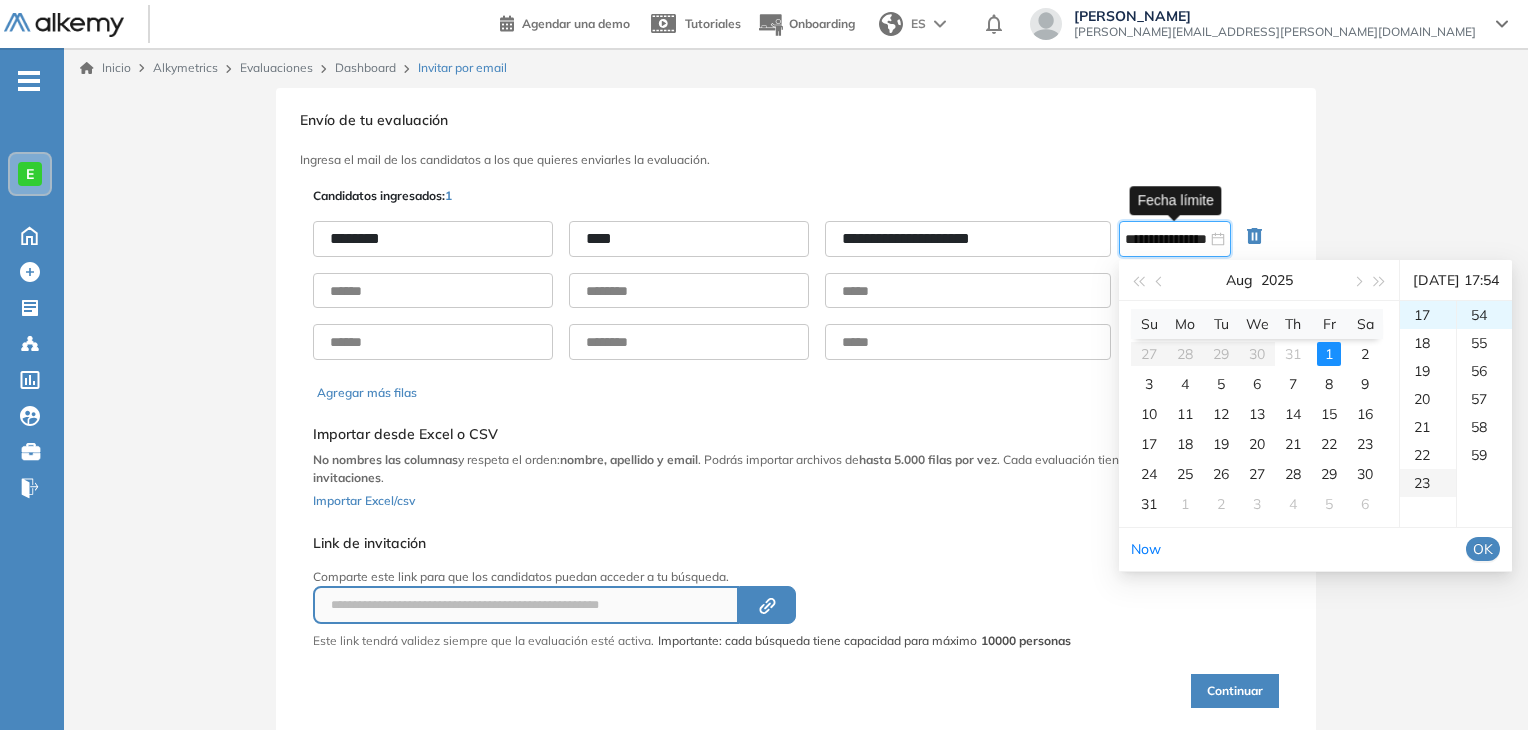 click on "23" at bounding box center (1428, 483) 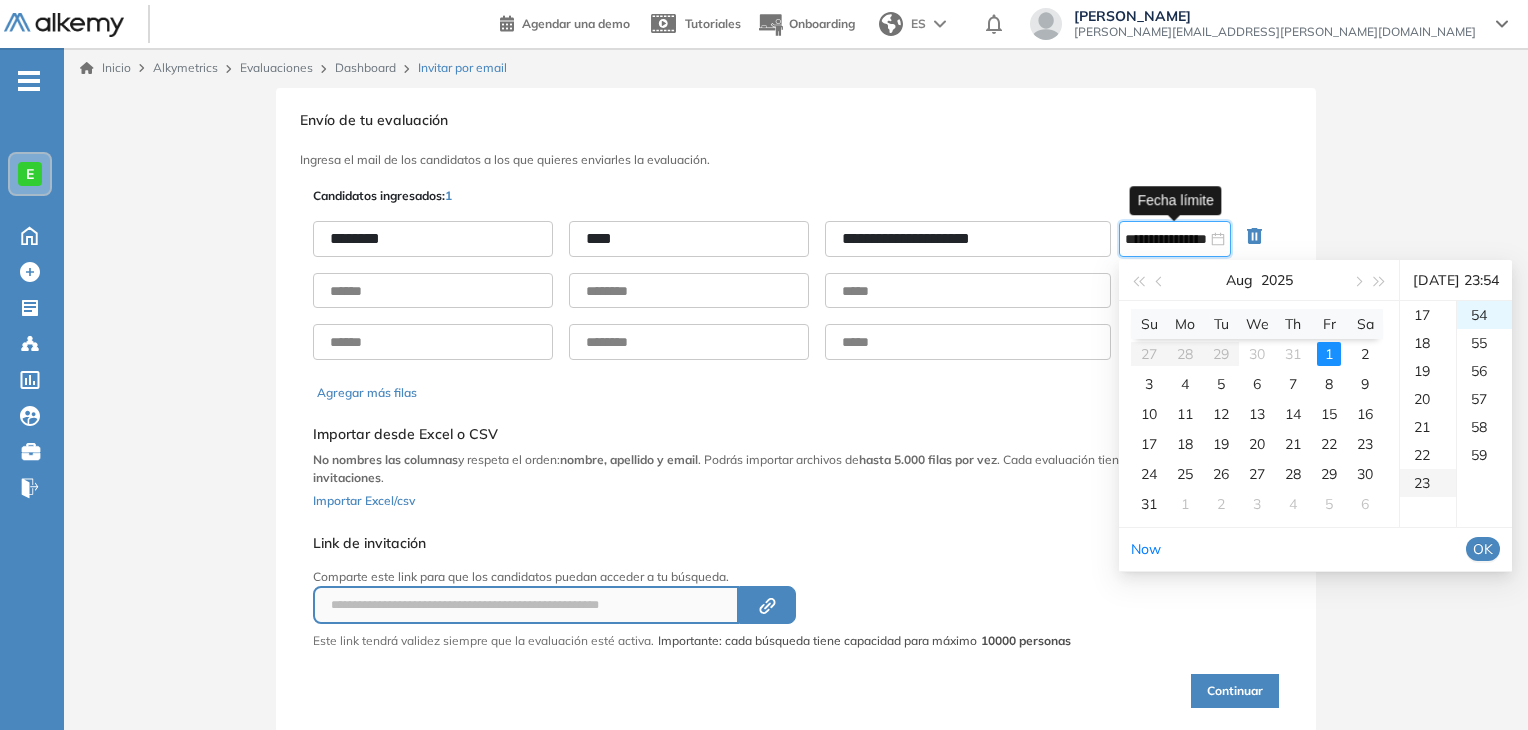 scroll, scrollTop: 644, scrollLeft: 0, axis: vertical 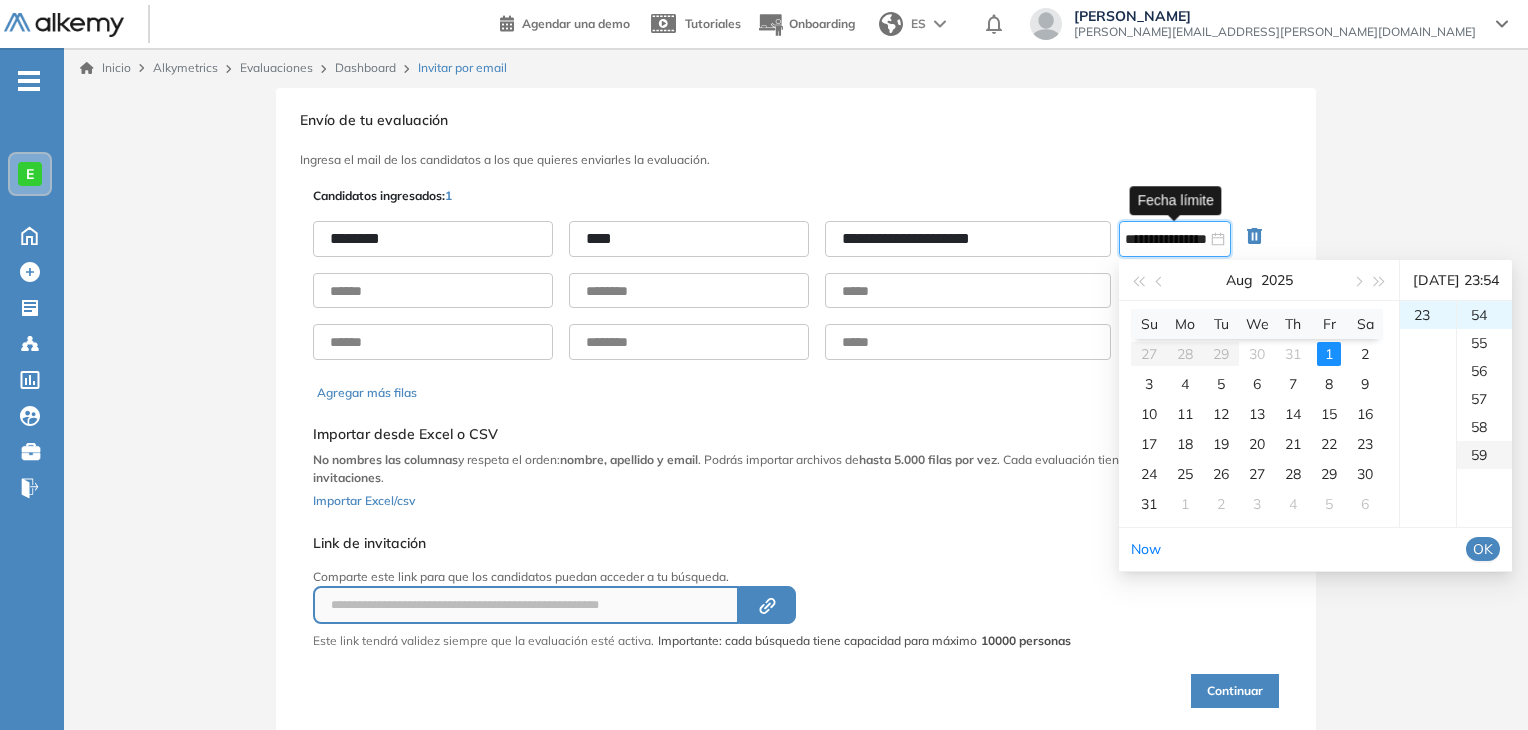 click on "59" at bounding box center (1484, 455) 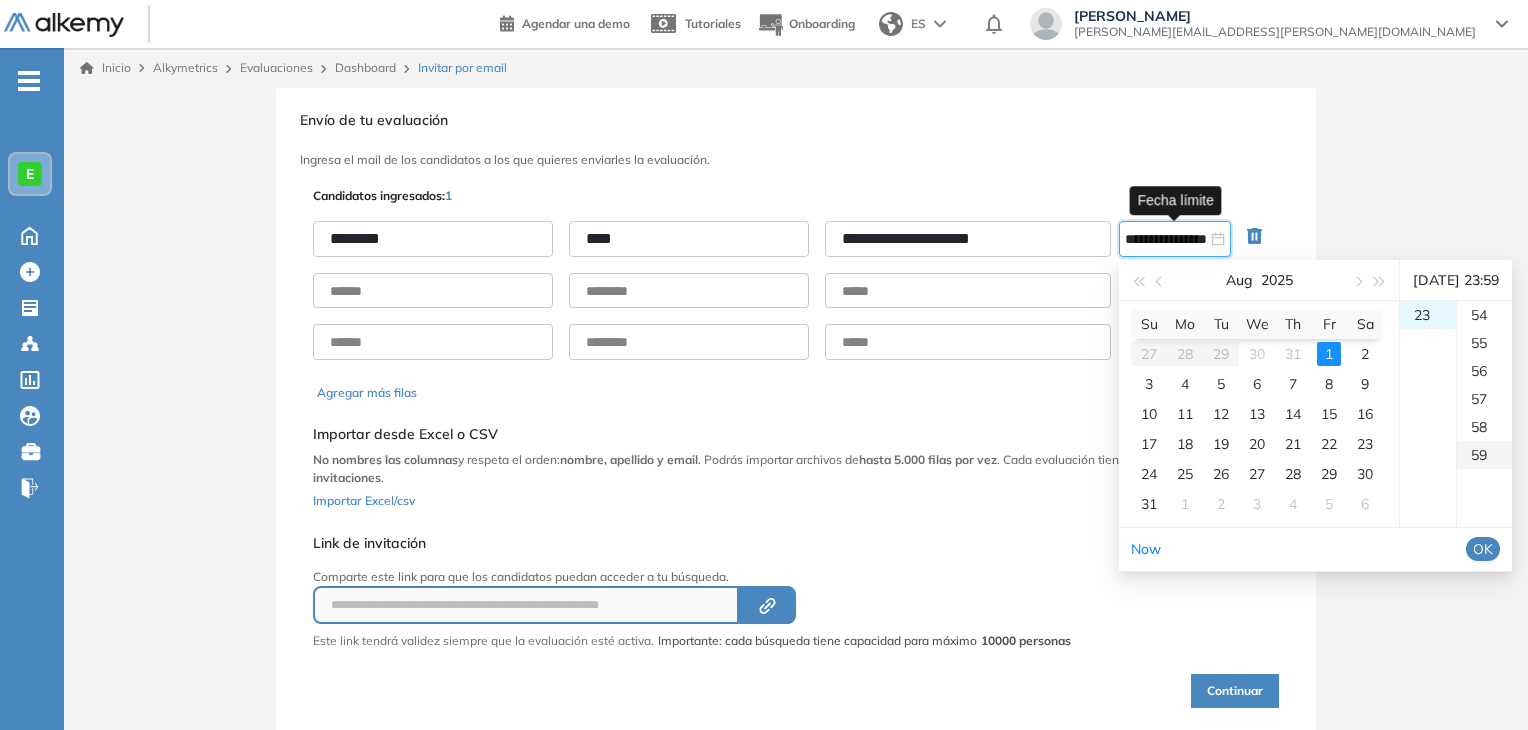 scroll, scrollTop: 1652, scrollLeft: 0, axis: vertical 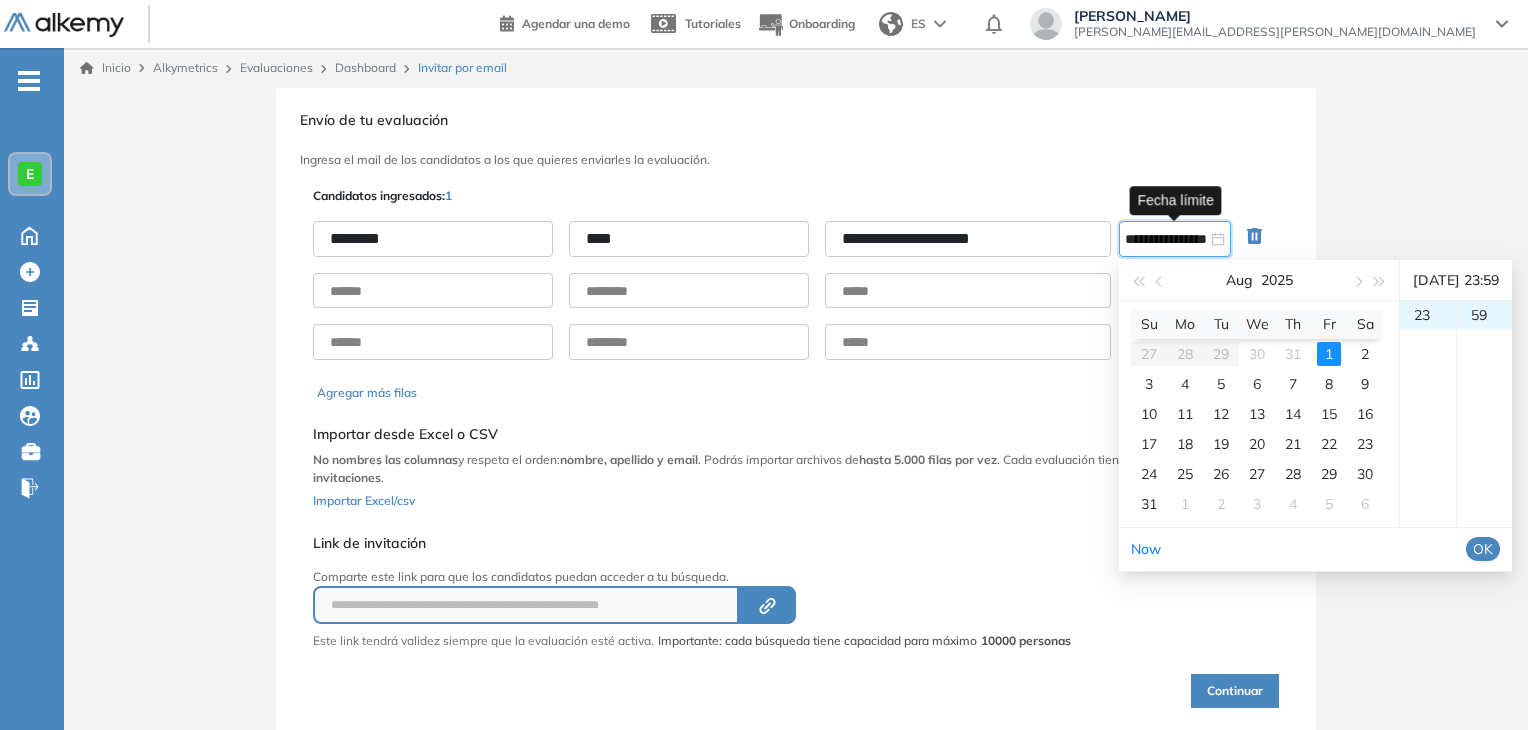 click on "OK" at bounding box center [1483, 549] 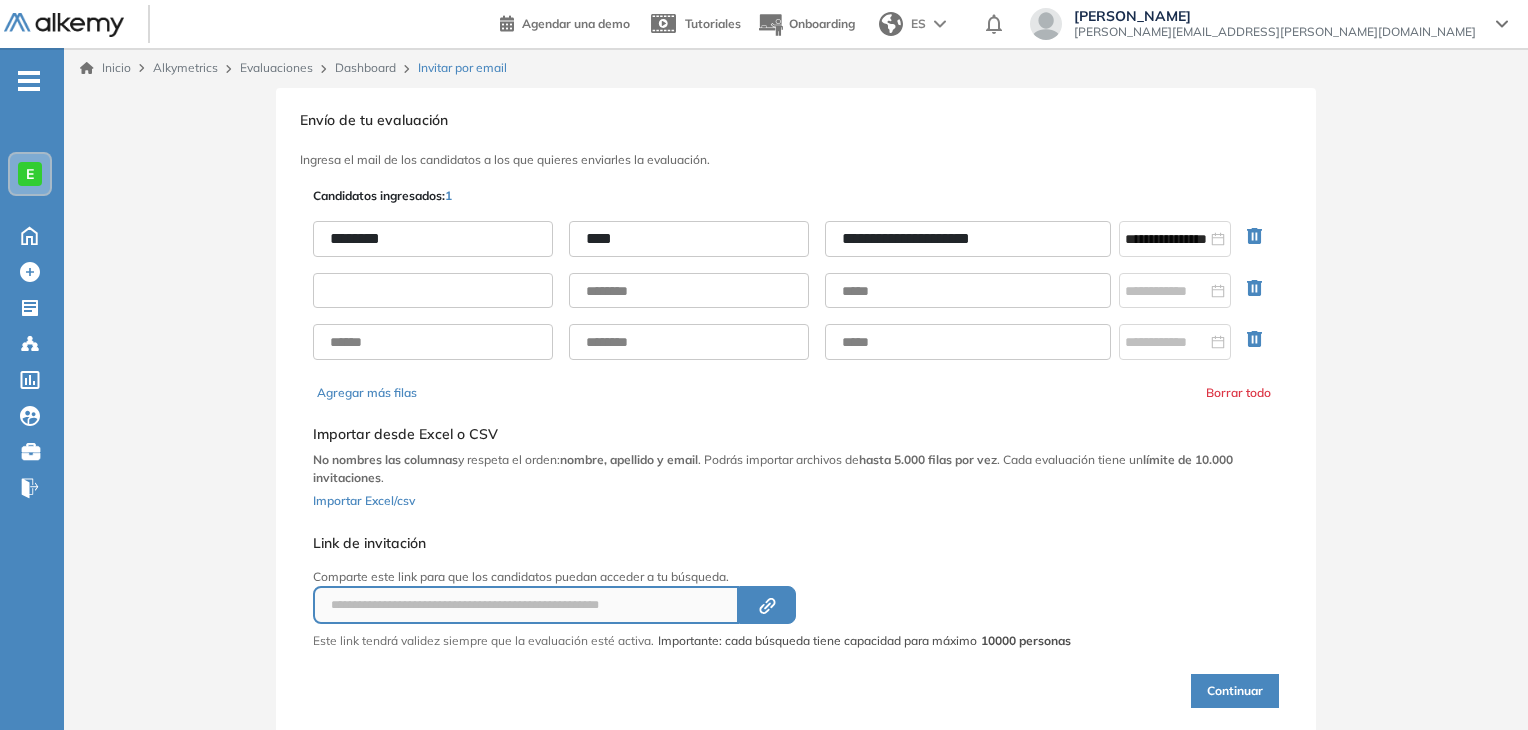 click at bounding box center [433, 291] 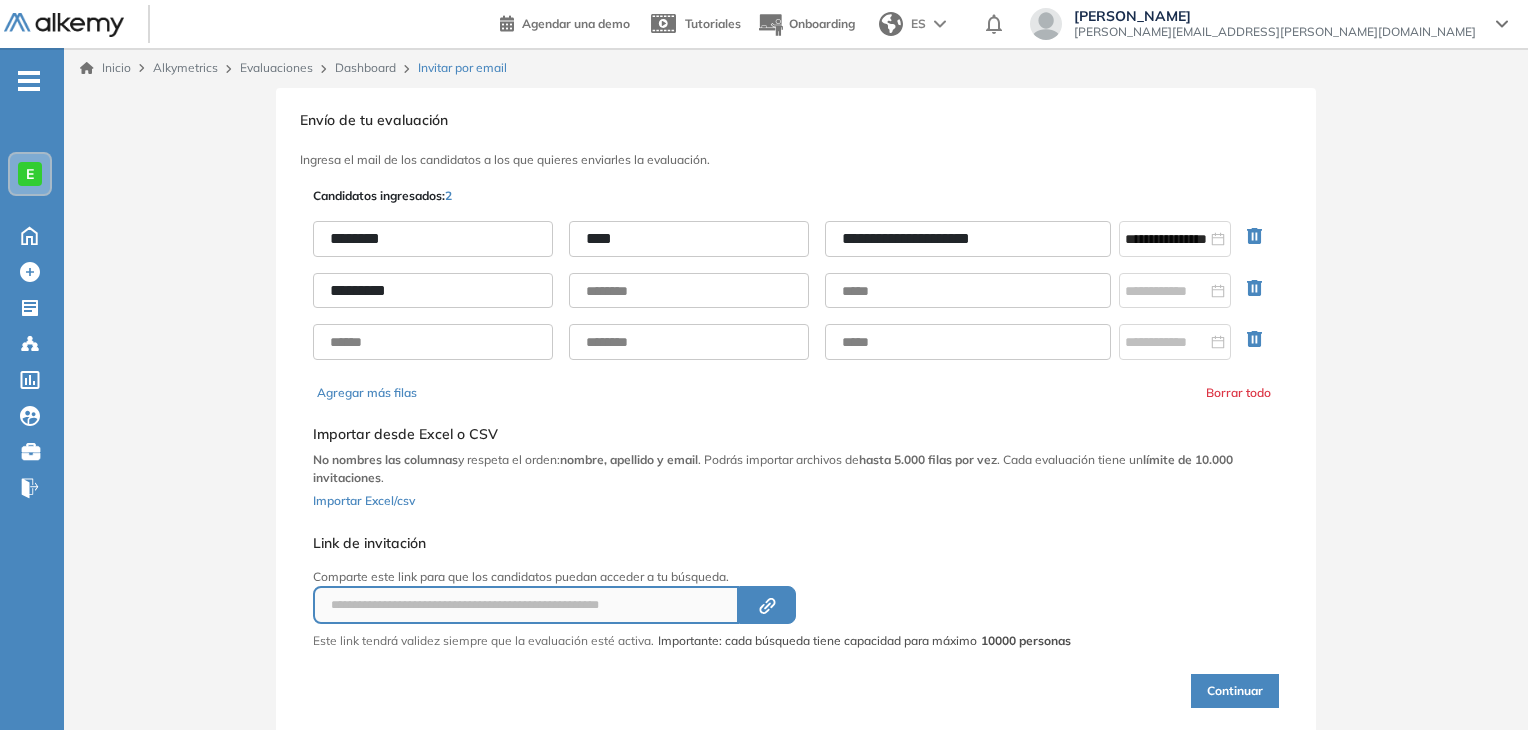type on "*********" 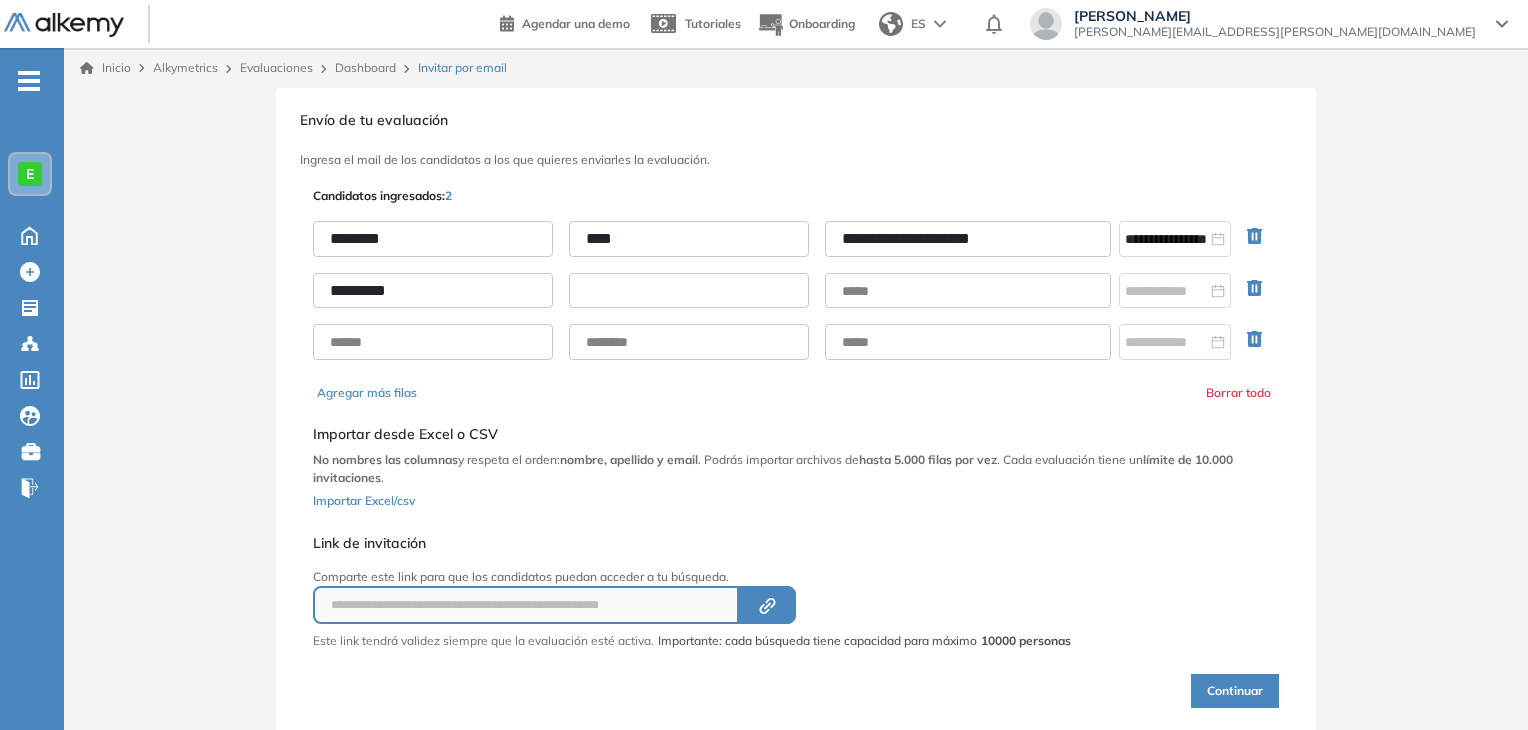 paste on "*******" 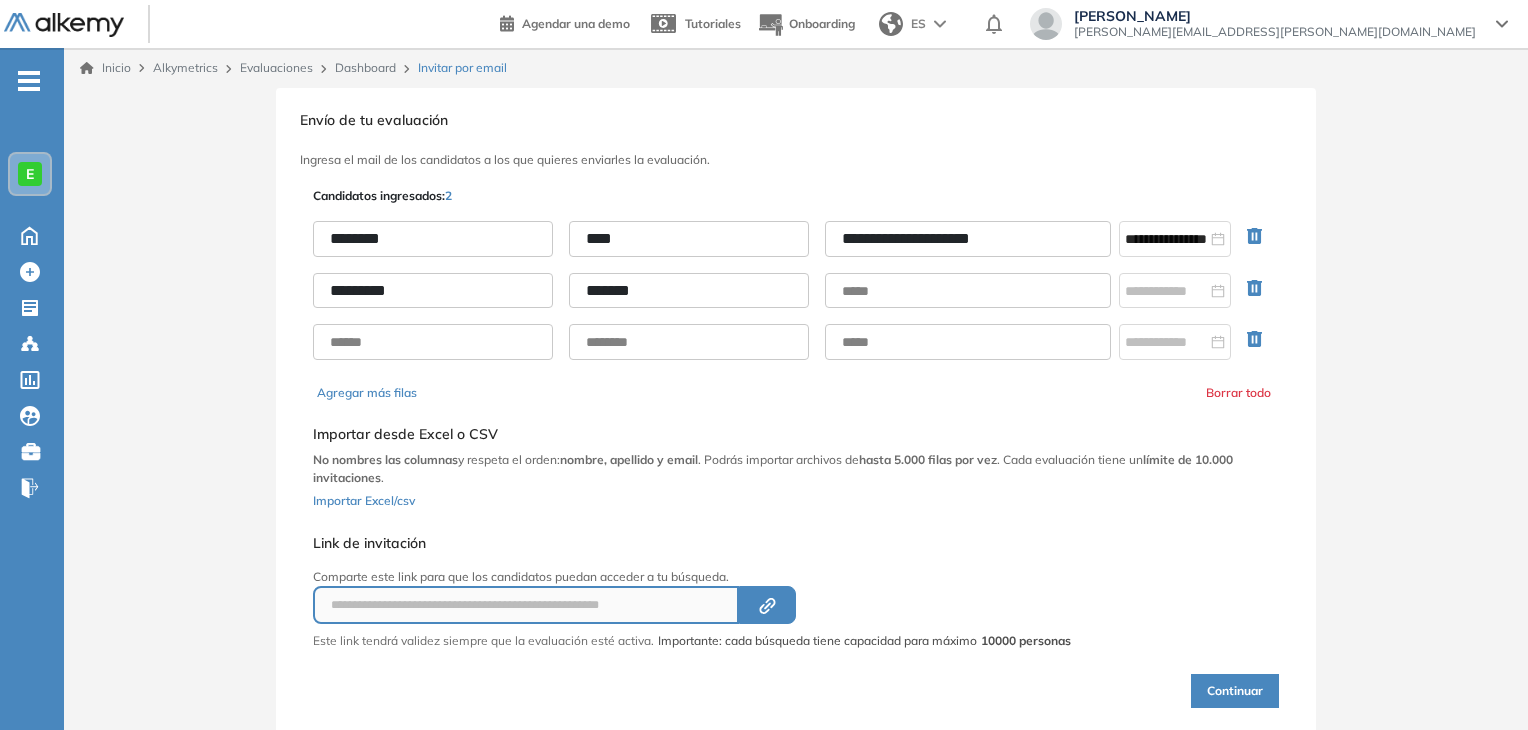 type on "*******" 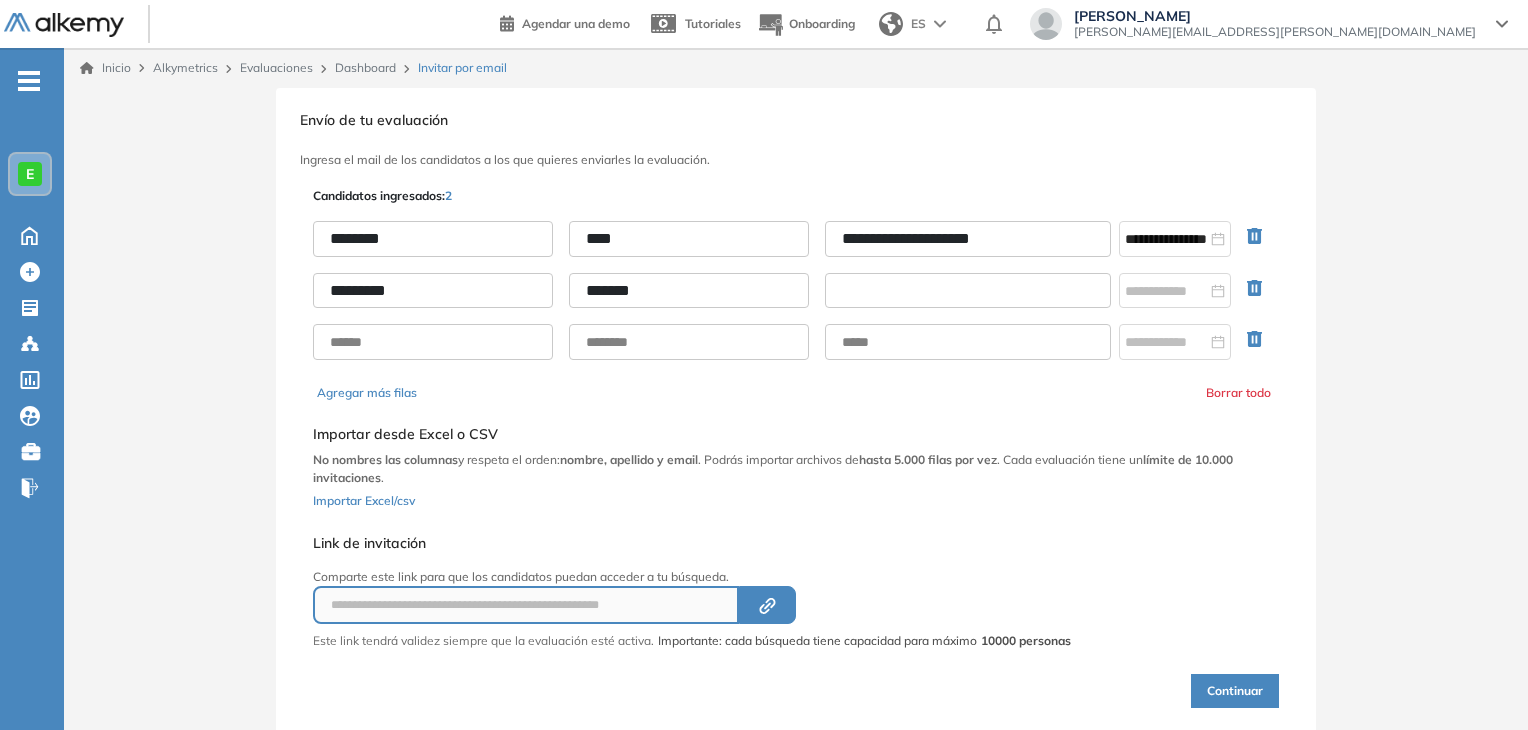 paste on "**********" 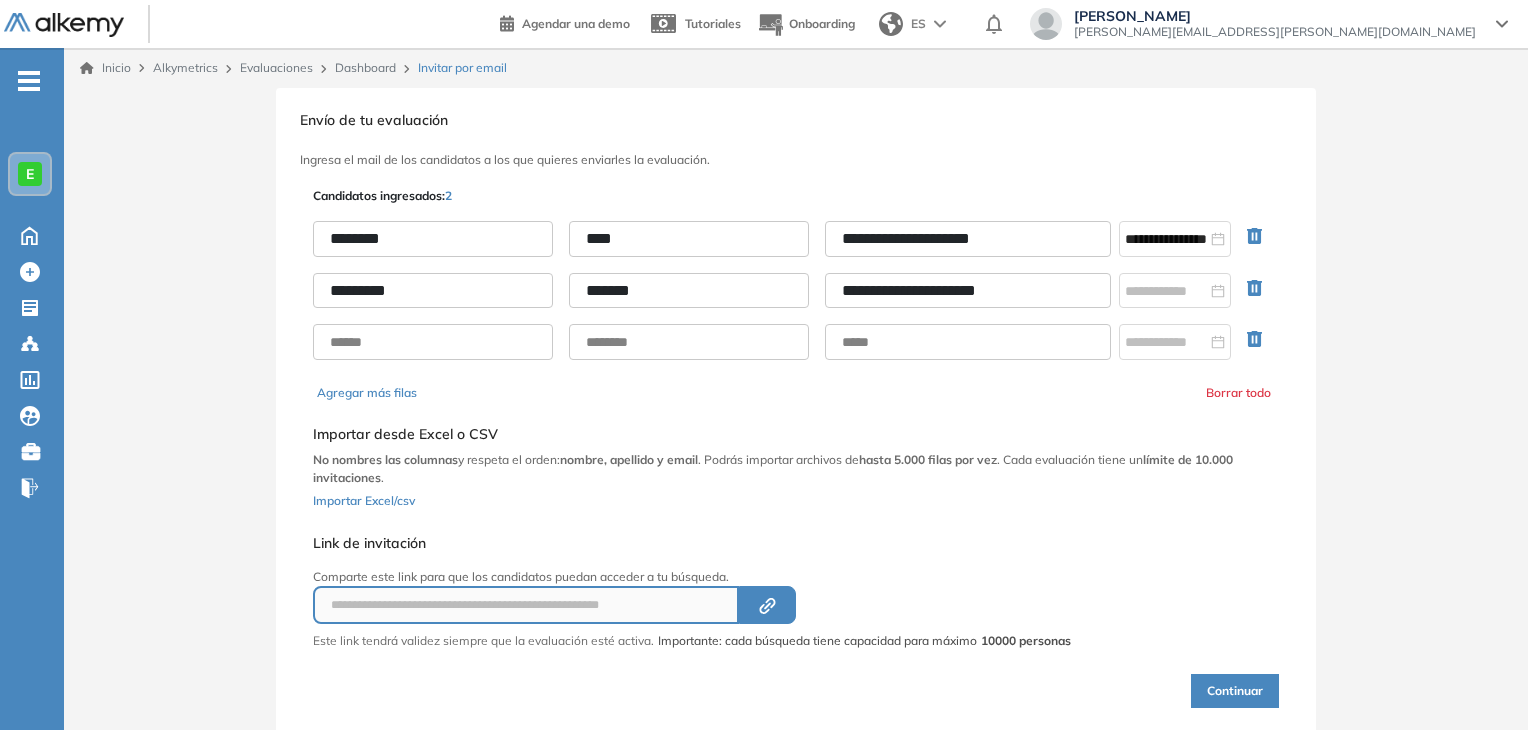 type on "**********" 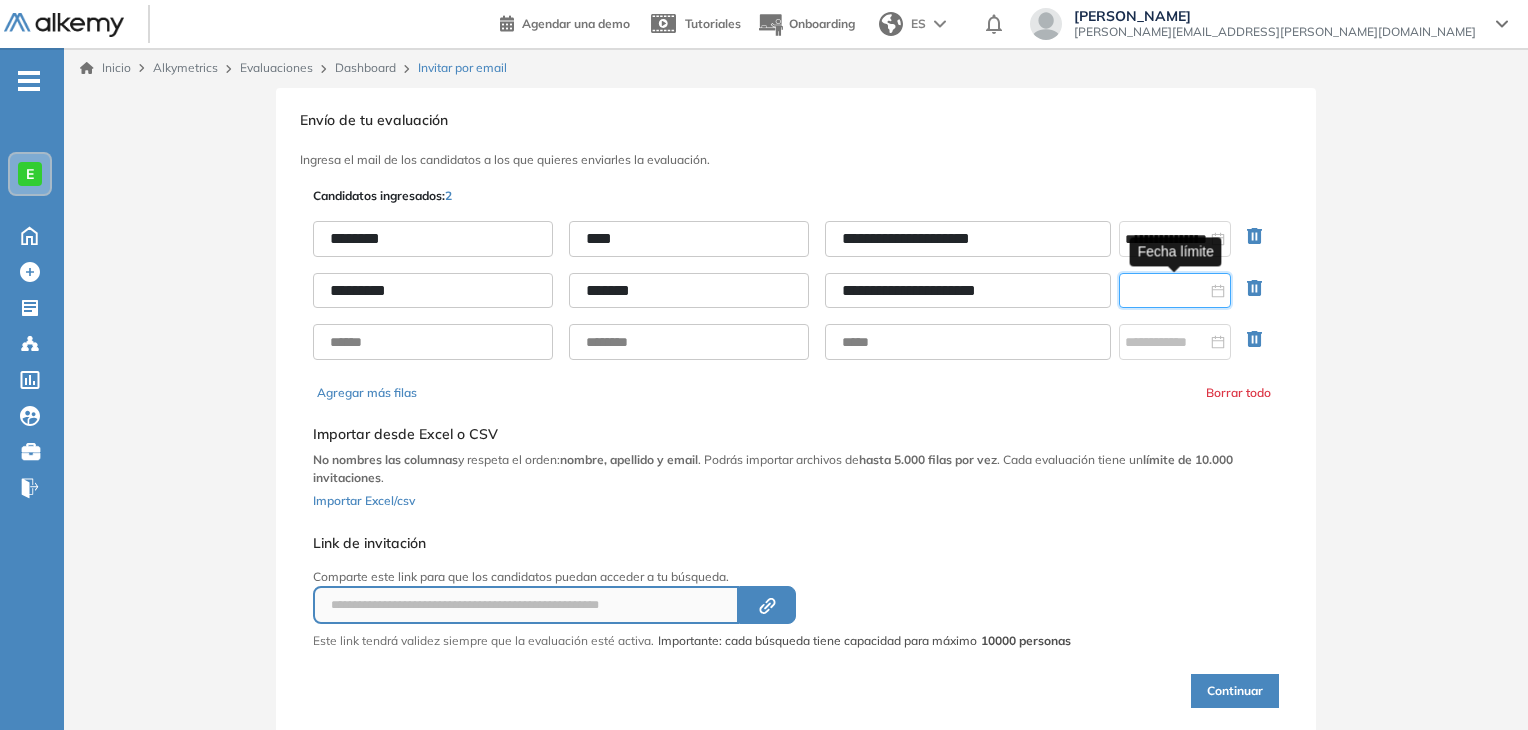 click at bounding box center (1166, 291) 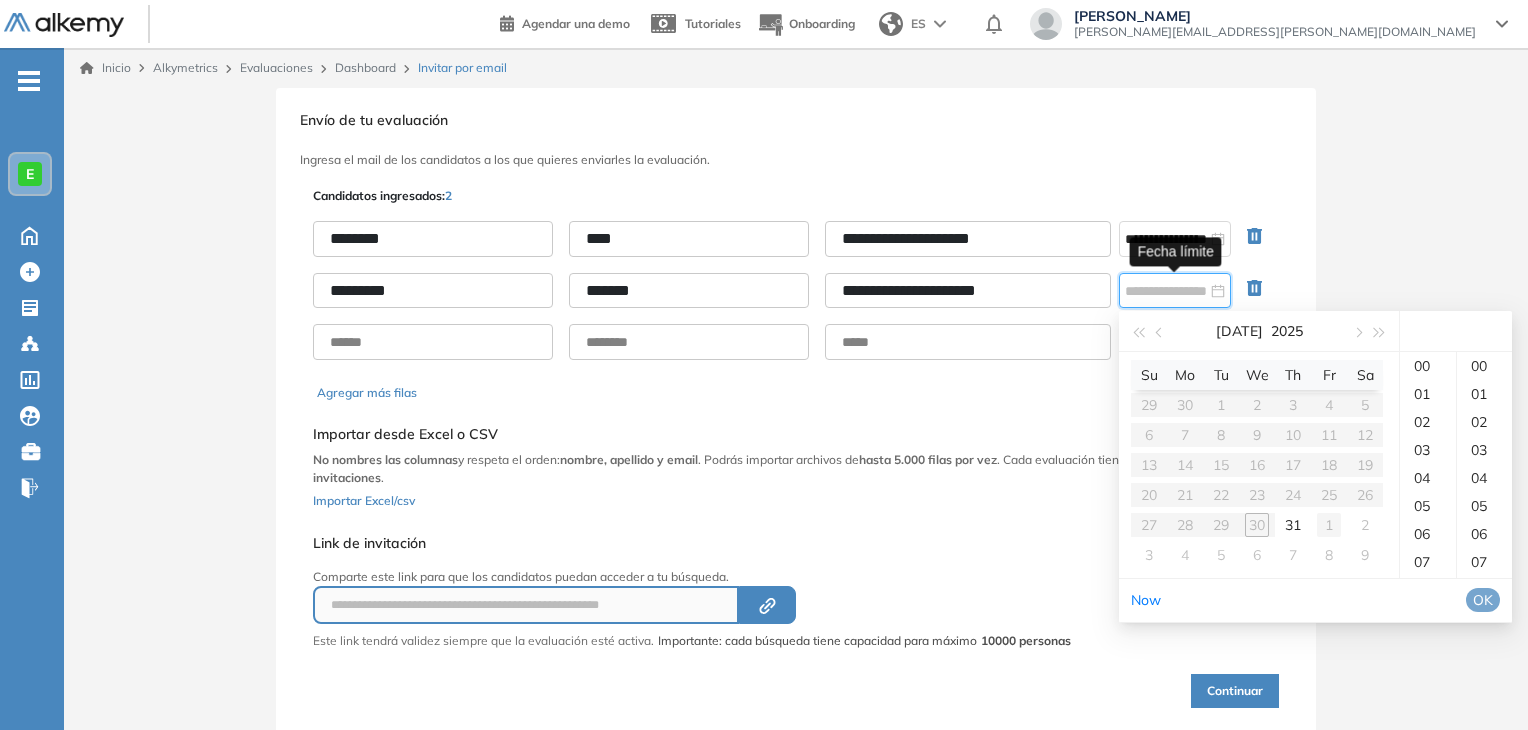 click on "1" at bounding box center [1329, 525] 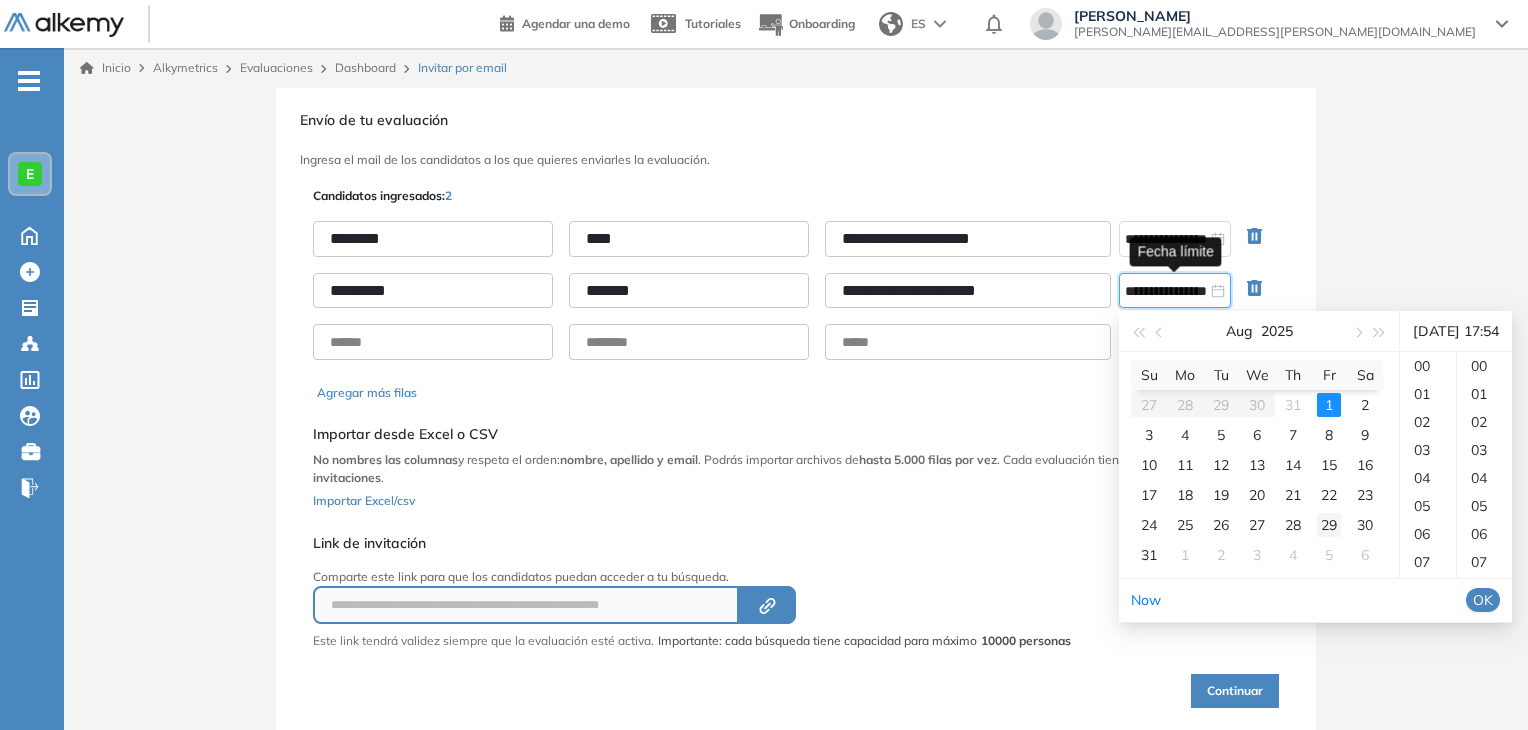scroll, scrollTop: 476, scrollLeft: 0, axis: vertical 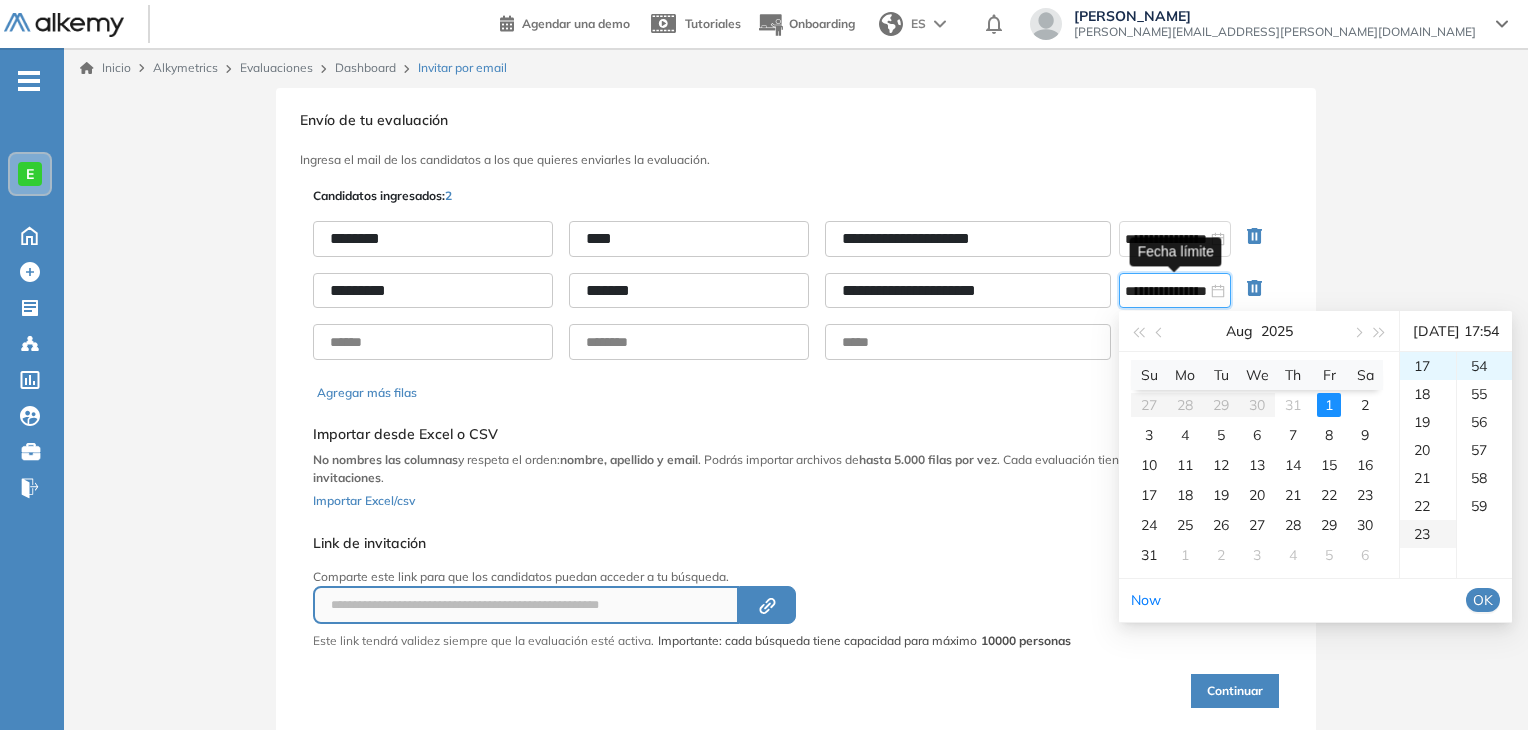 click on "23" at bounding box center (1428, 534) 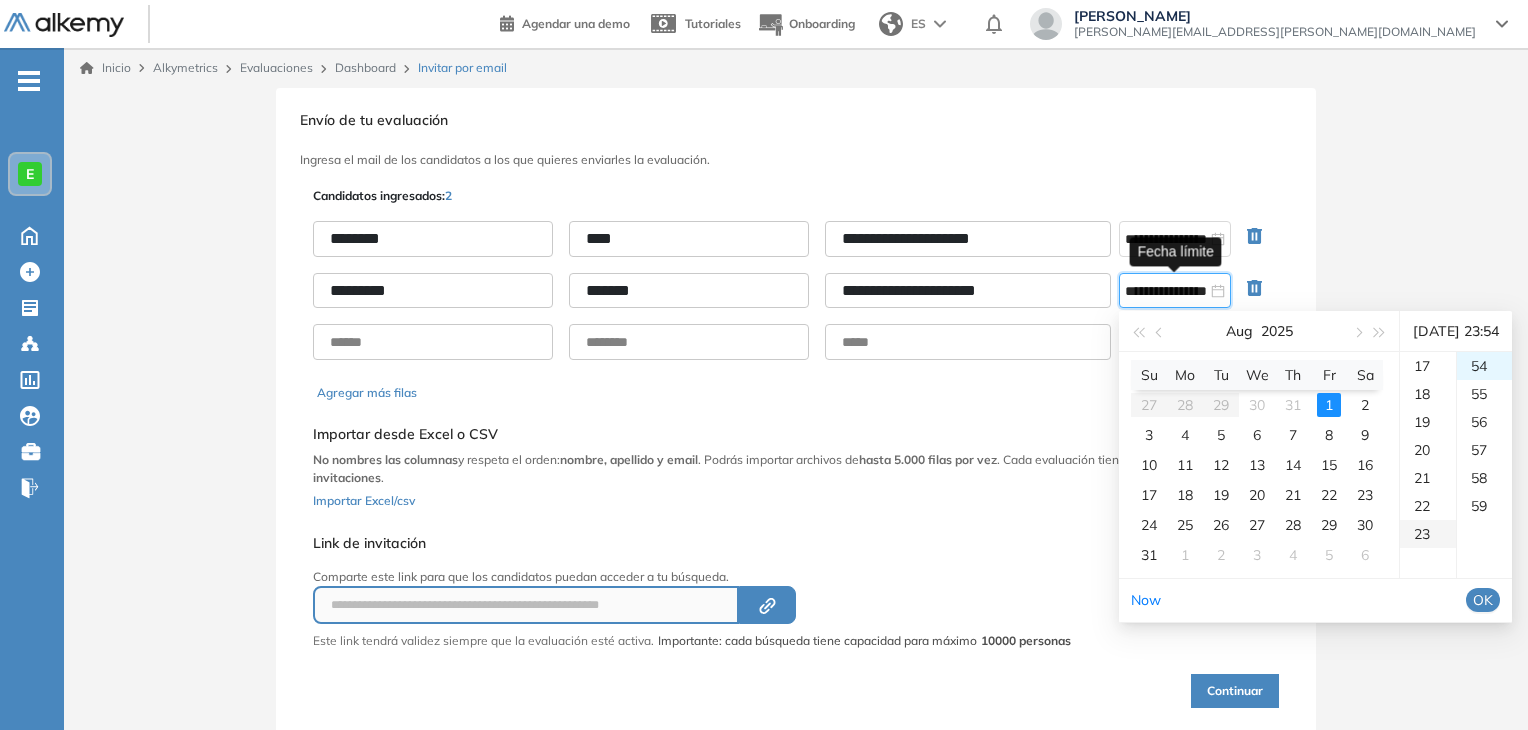 scroll, scrollTop: 644, scrollLeft: 0, axis: vertical 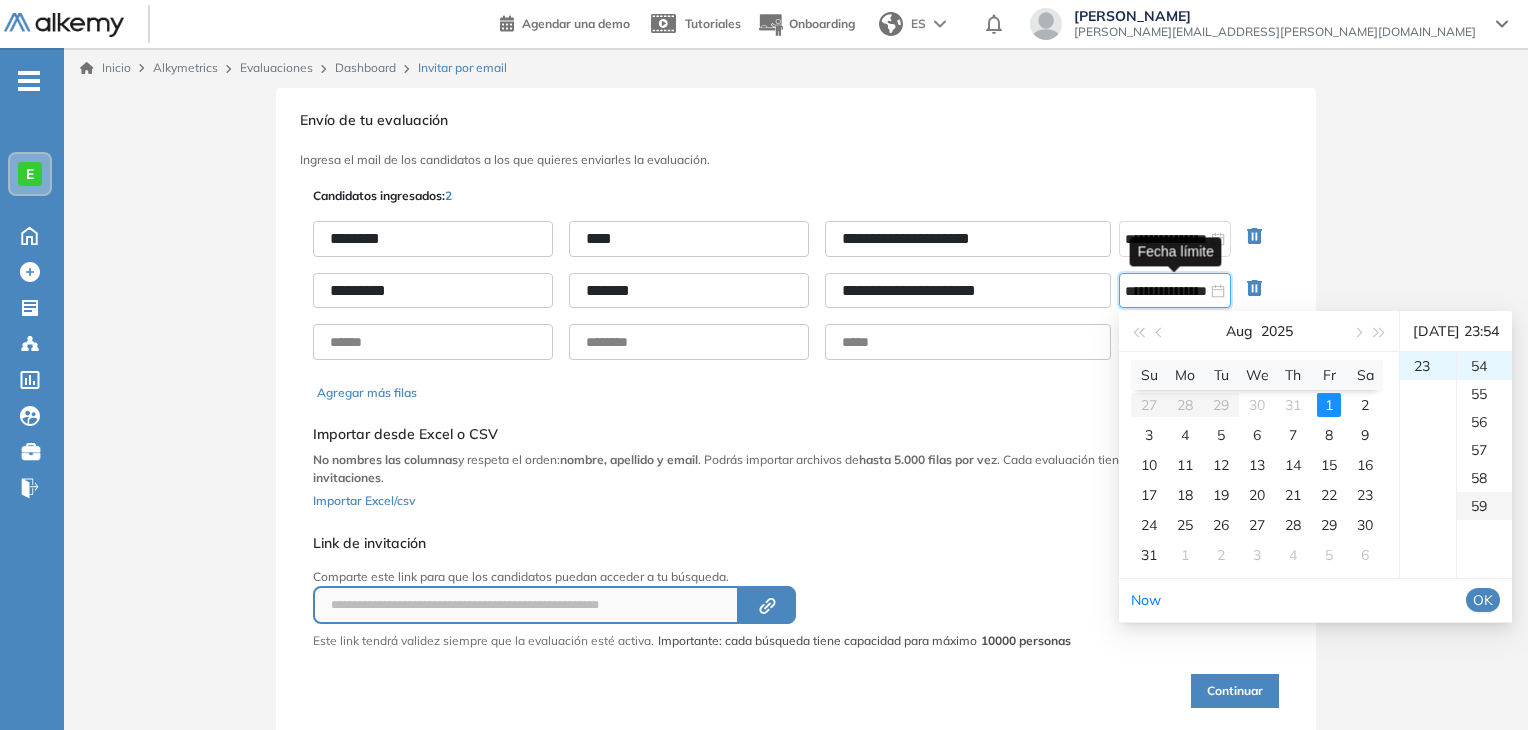 click on "59" at bounding box center [1484, 506] 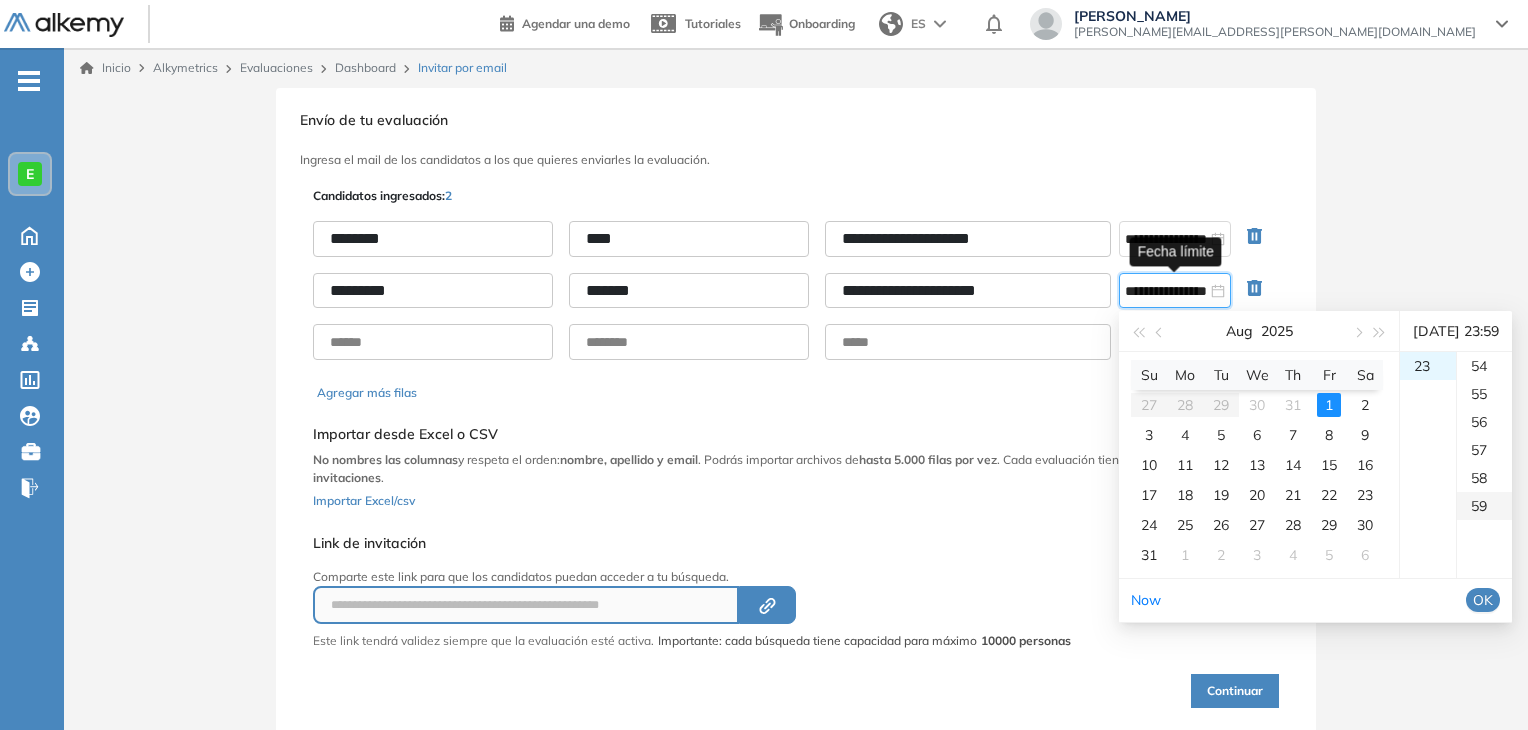 scroll, scrollTop: 1652, scrollLeft: 0, axis: vertical 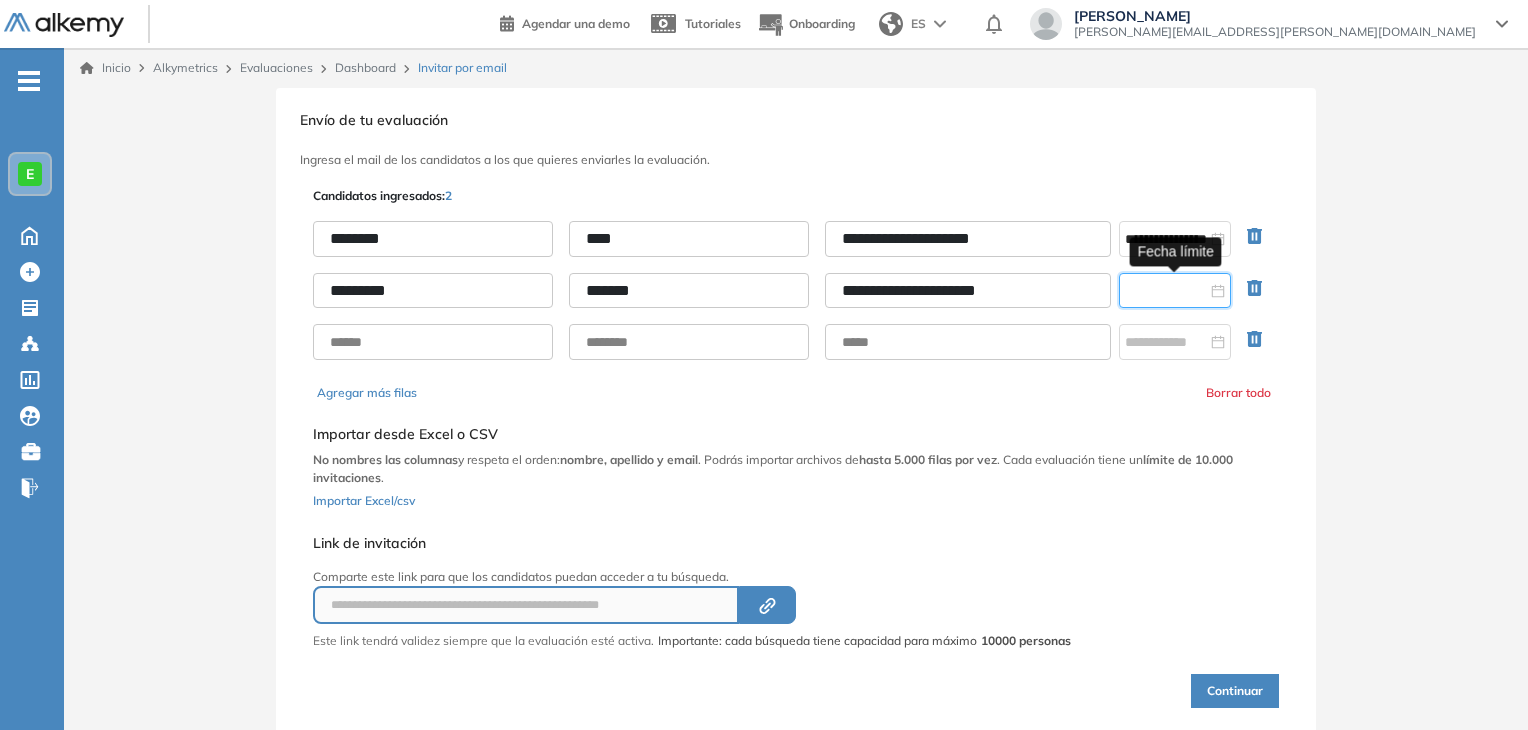 click at bounding box center (1166, 291) 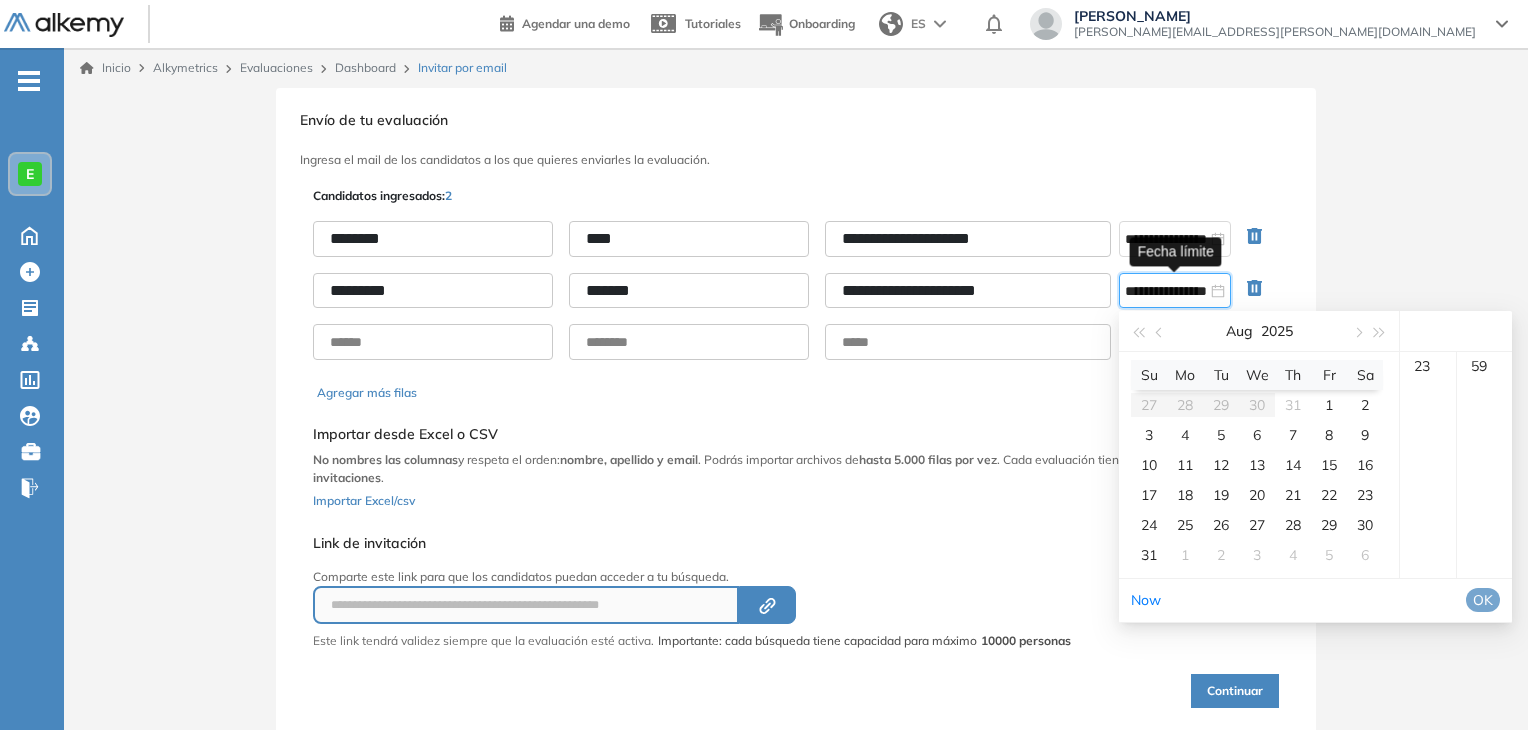 type on "**********" 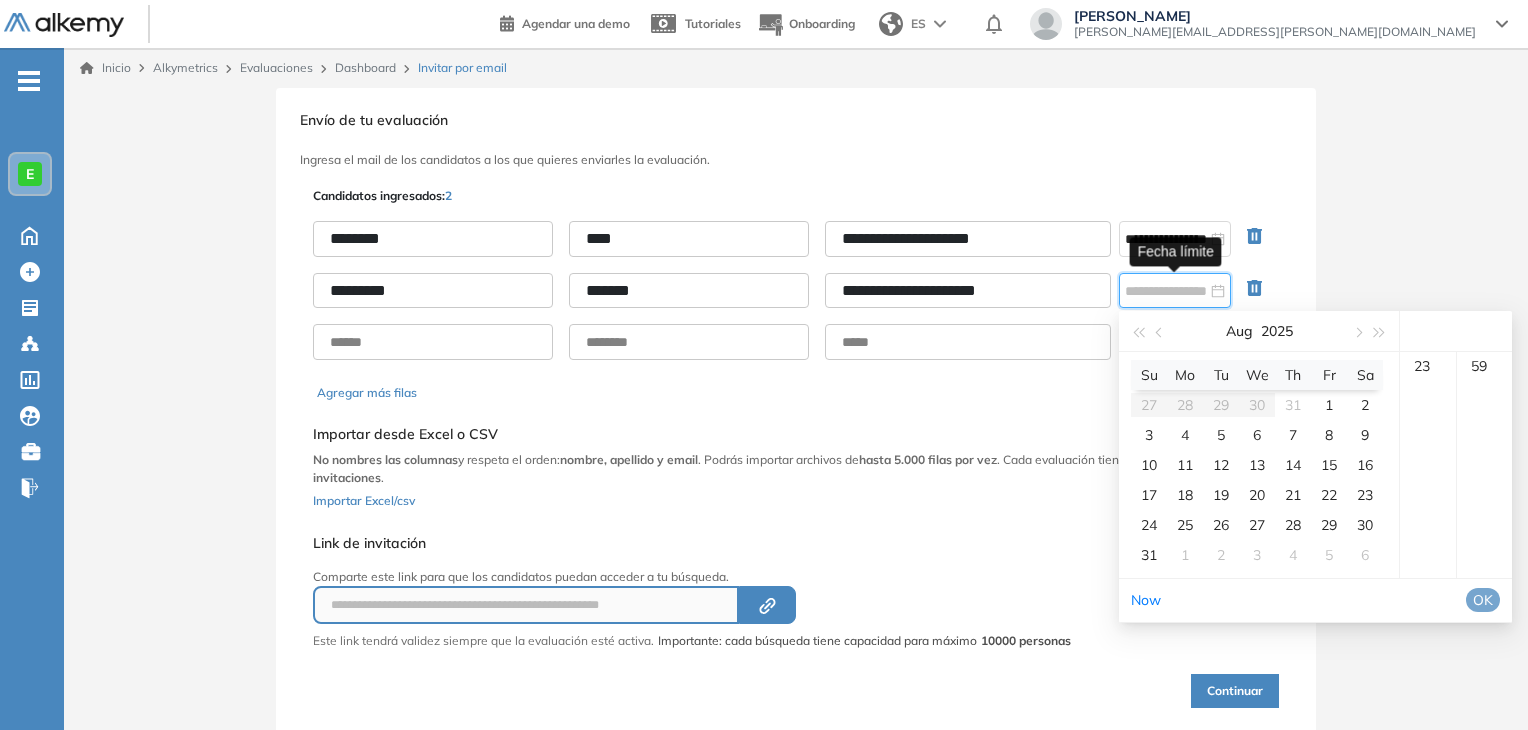 type on "**********" 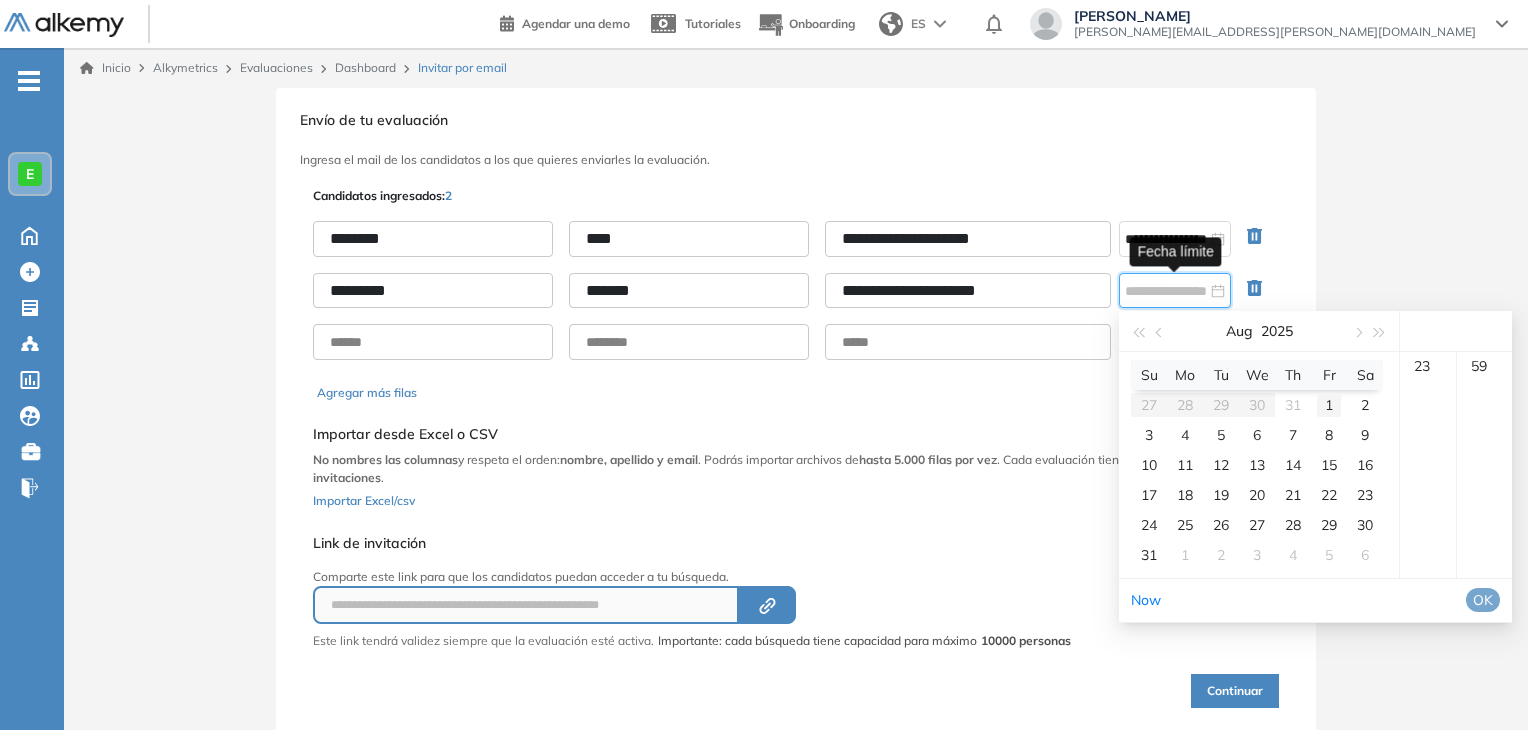 click on "1" at bounding box center (1329, 405) 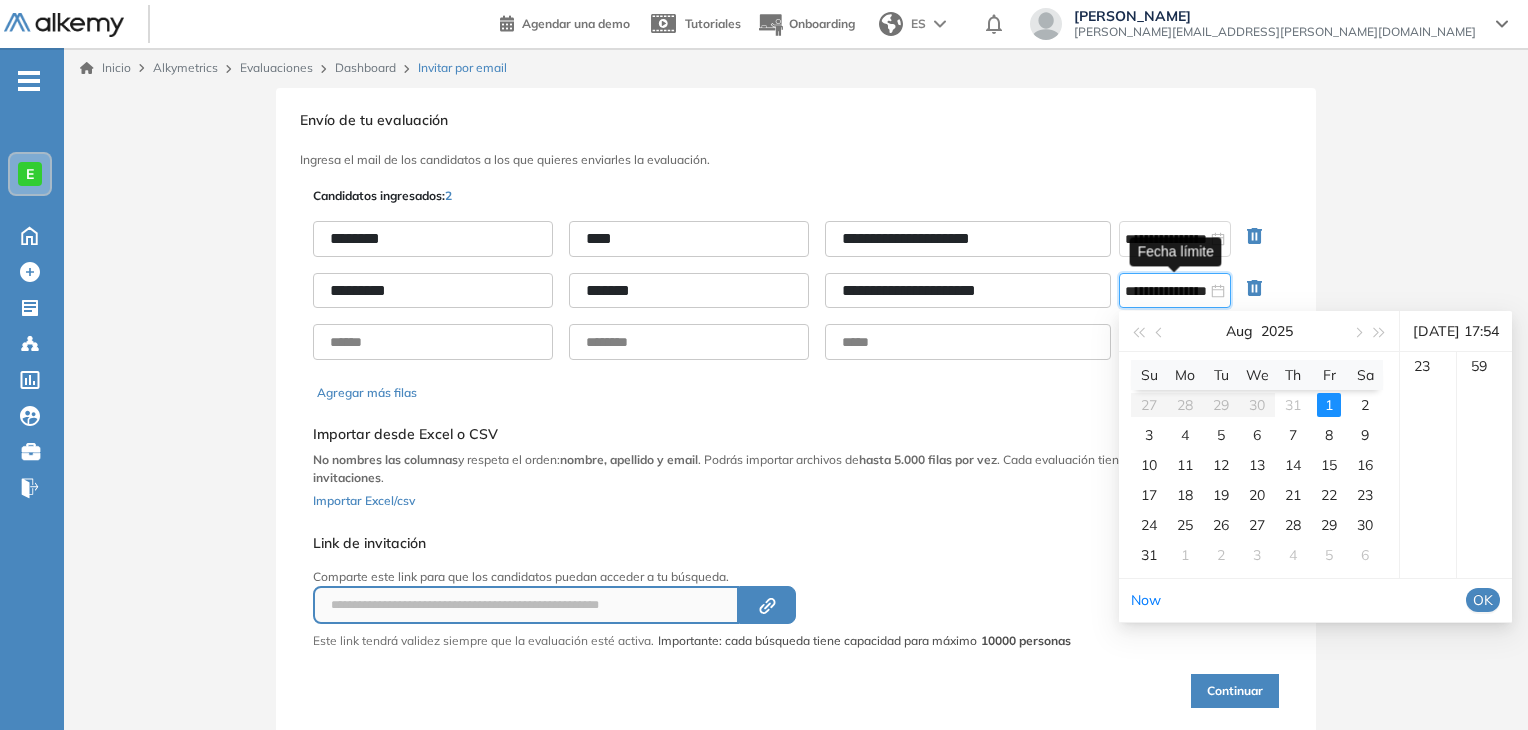 scroll, scrollTop: 476, scrollLeft: 0, axis: vertical 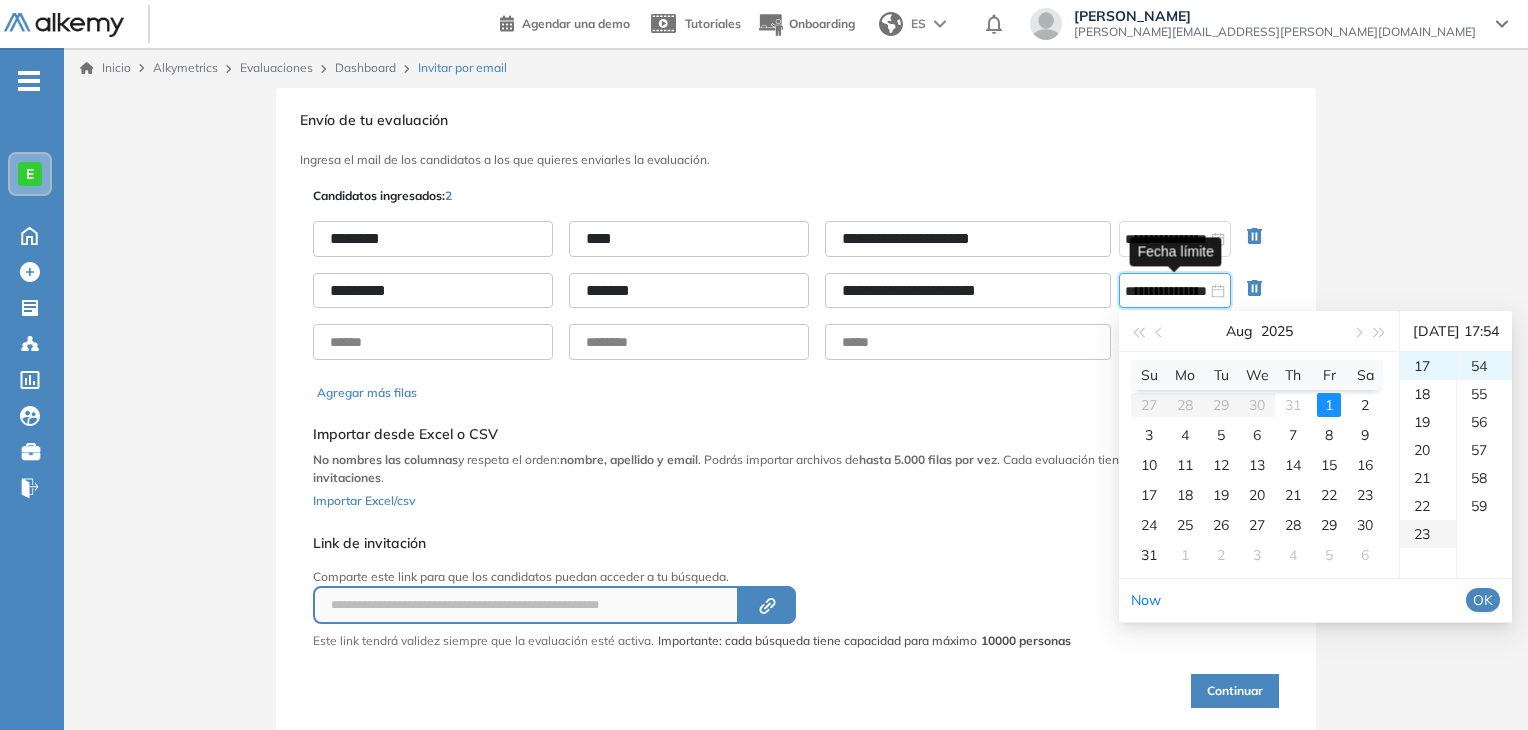 click on "23" at bounding box center (1428, 534) 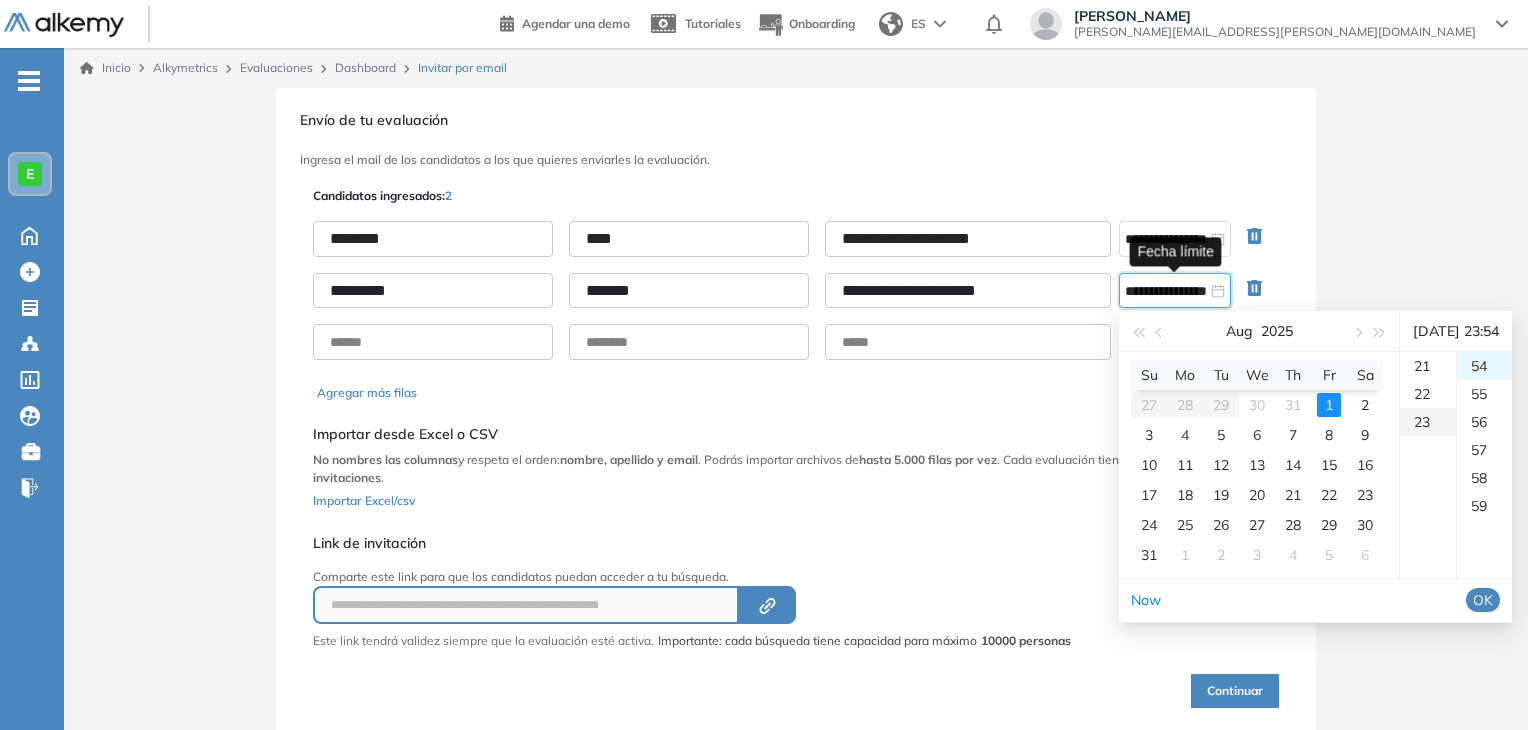 scroll, scrollTop: 644, scrollLeft: 0, axis: vertical 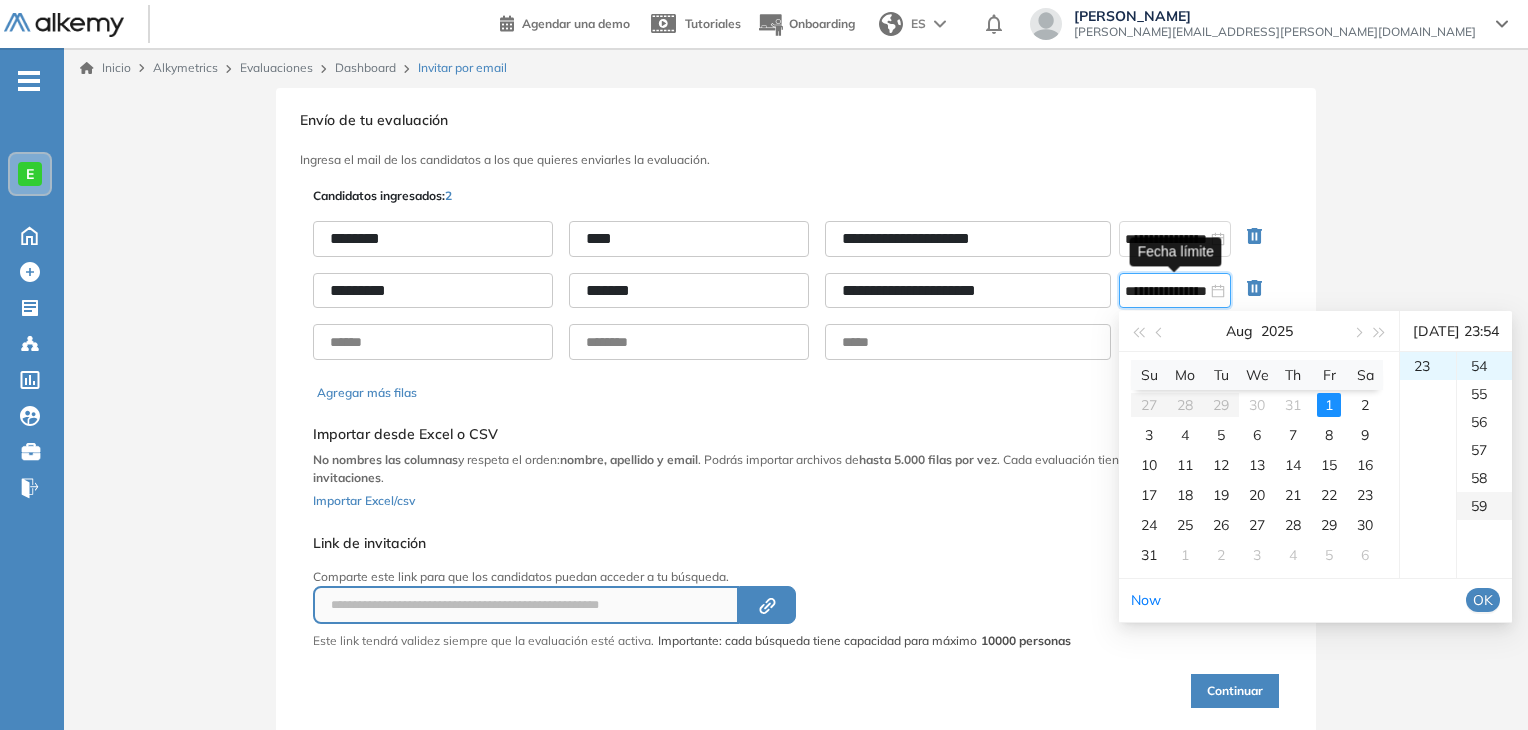 click on "59" at bounding box center (1484, 506) 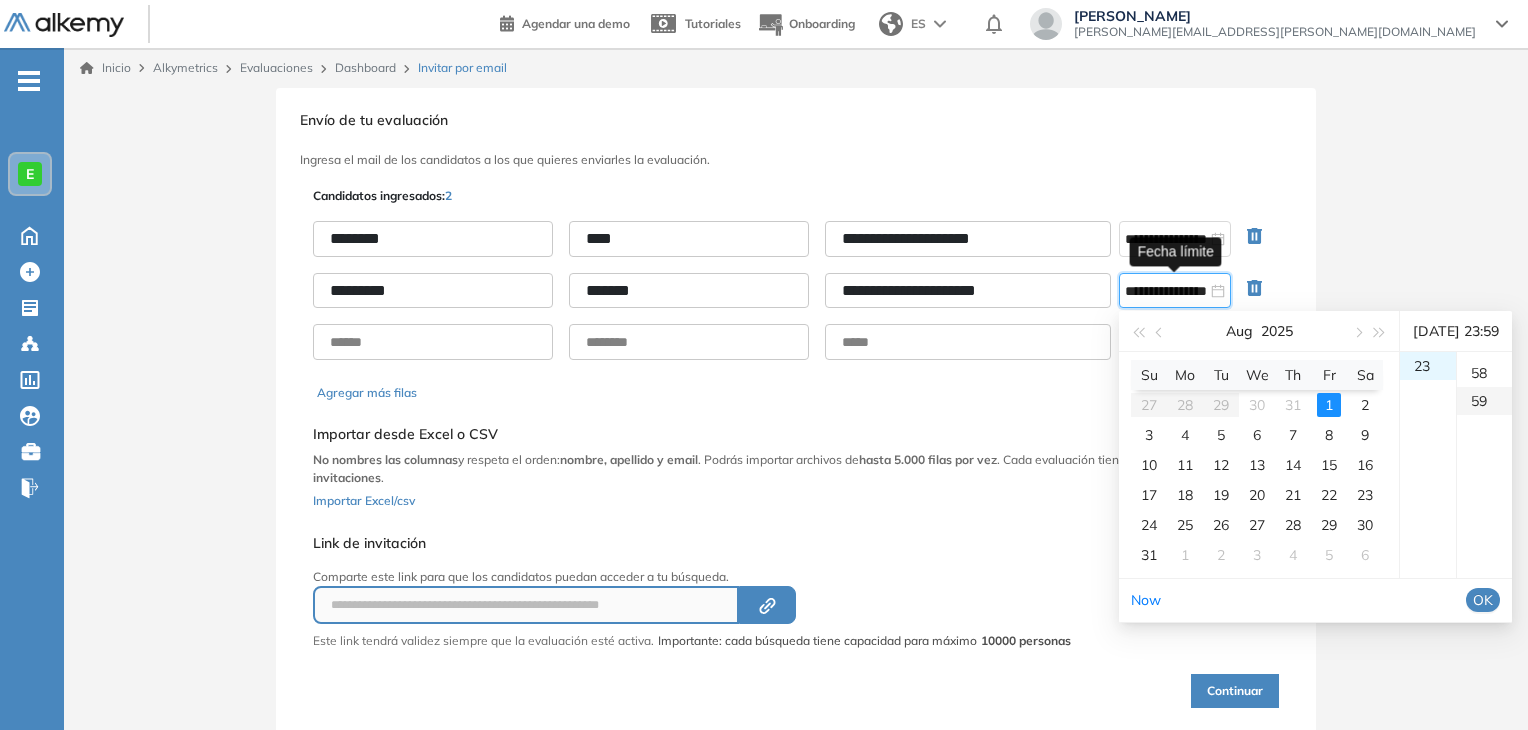 scroll, scrollTop: 1652, scrollLeft: 0, axis: vertical 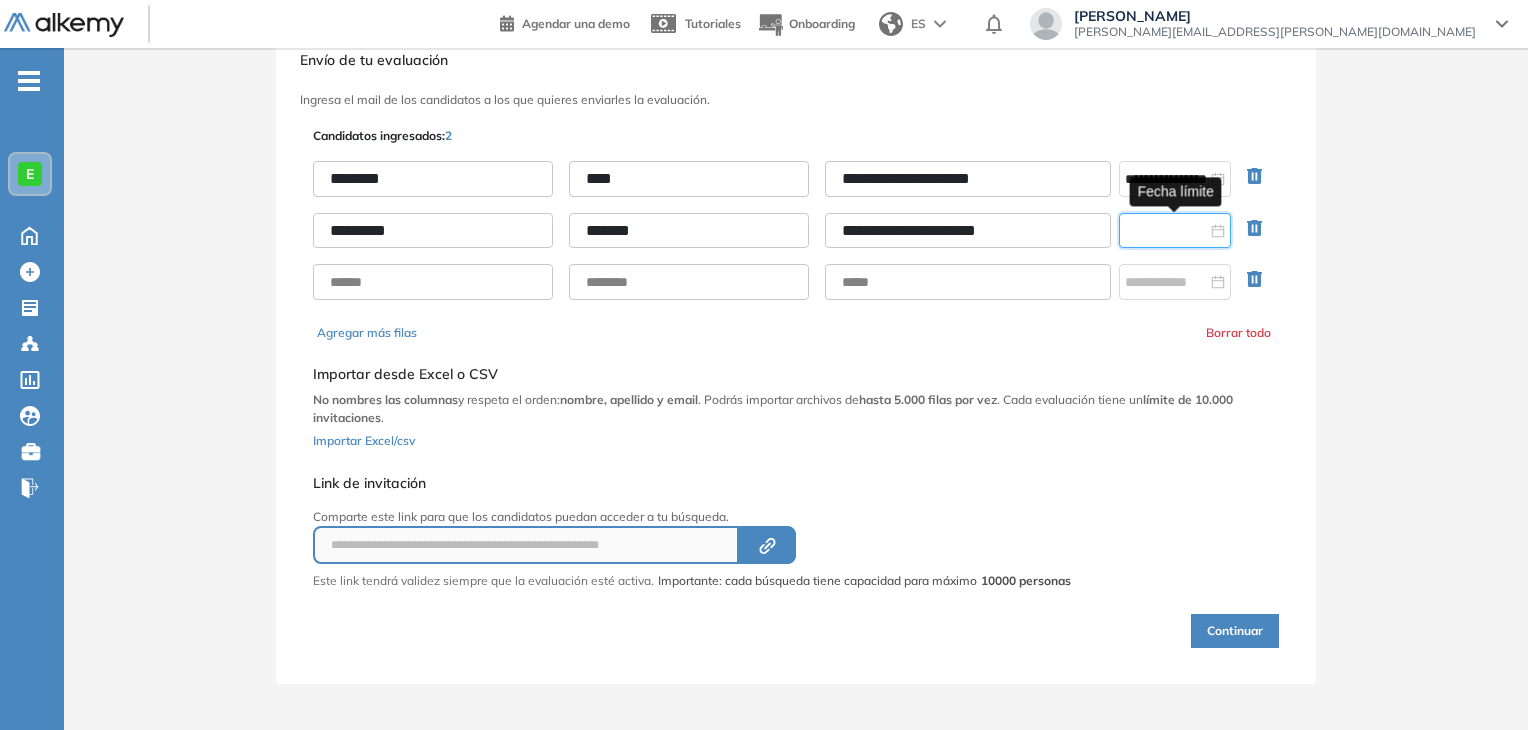click at bounding box center [1166, 231] 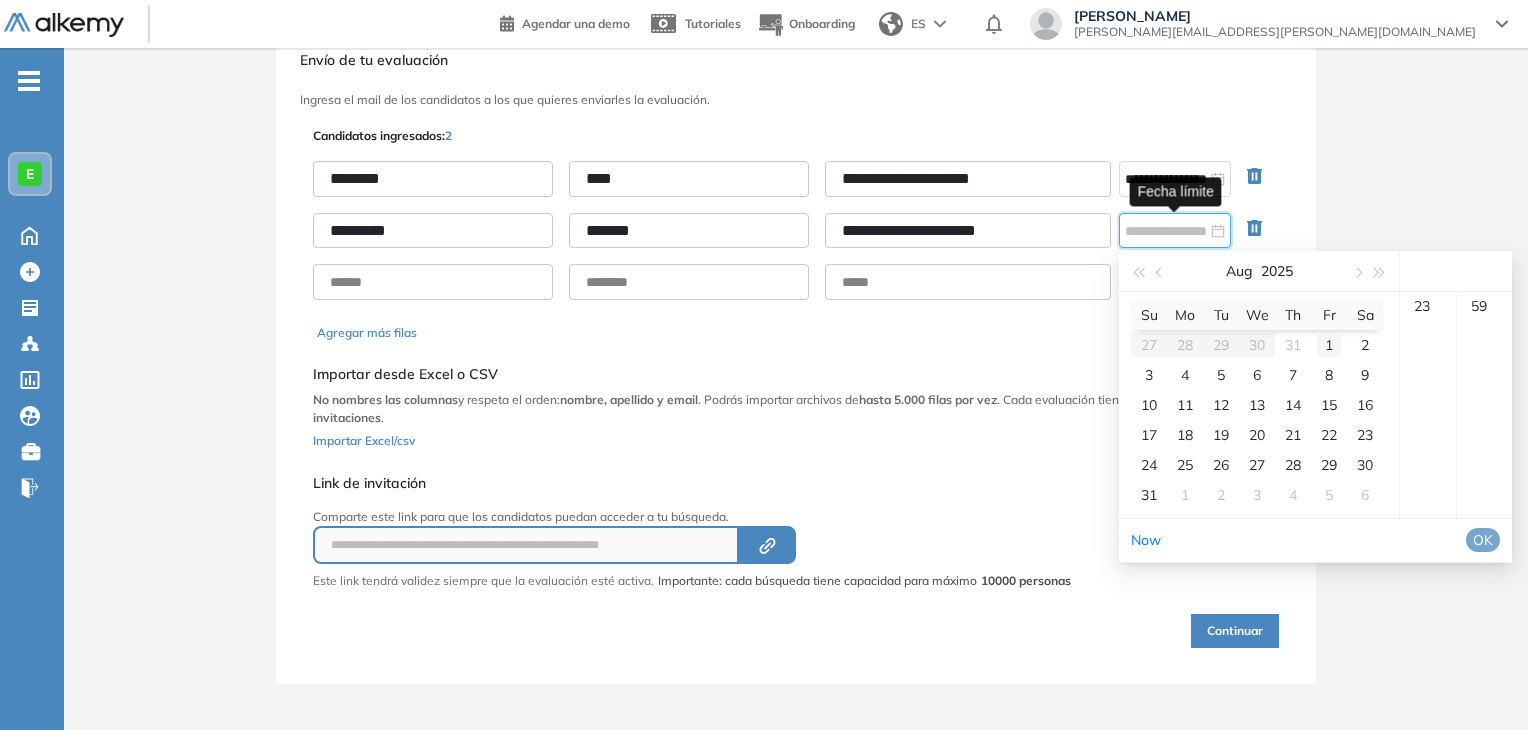 click on "1" at bounding box center [1329, 345] 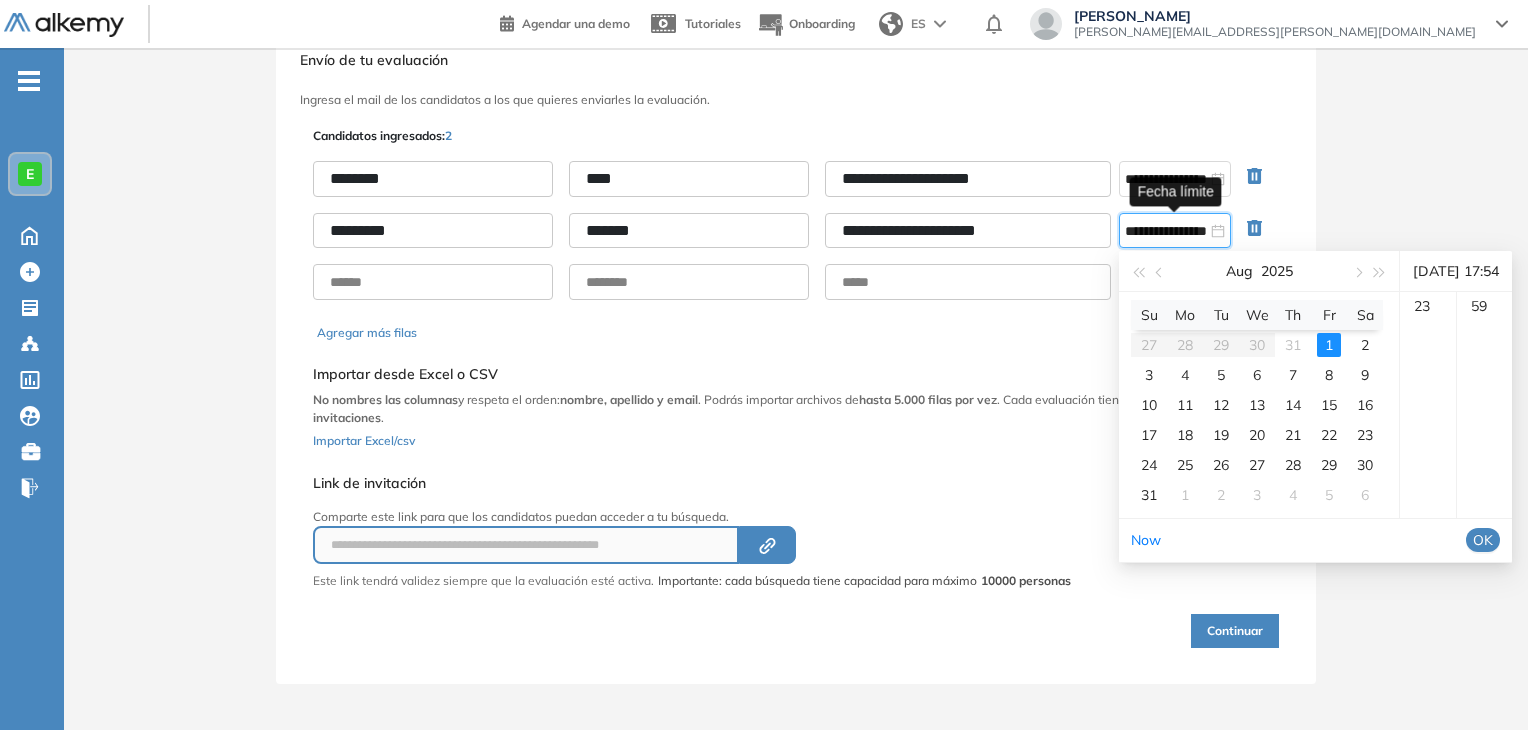 scroll, scrollTop: 532, scrollLeft: 0, axis: vertical 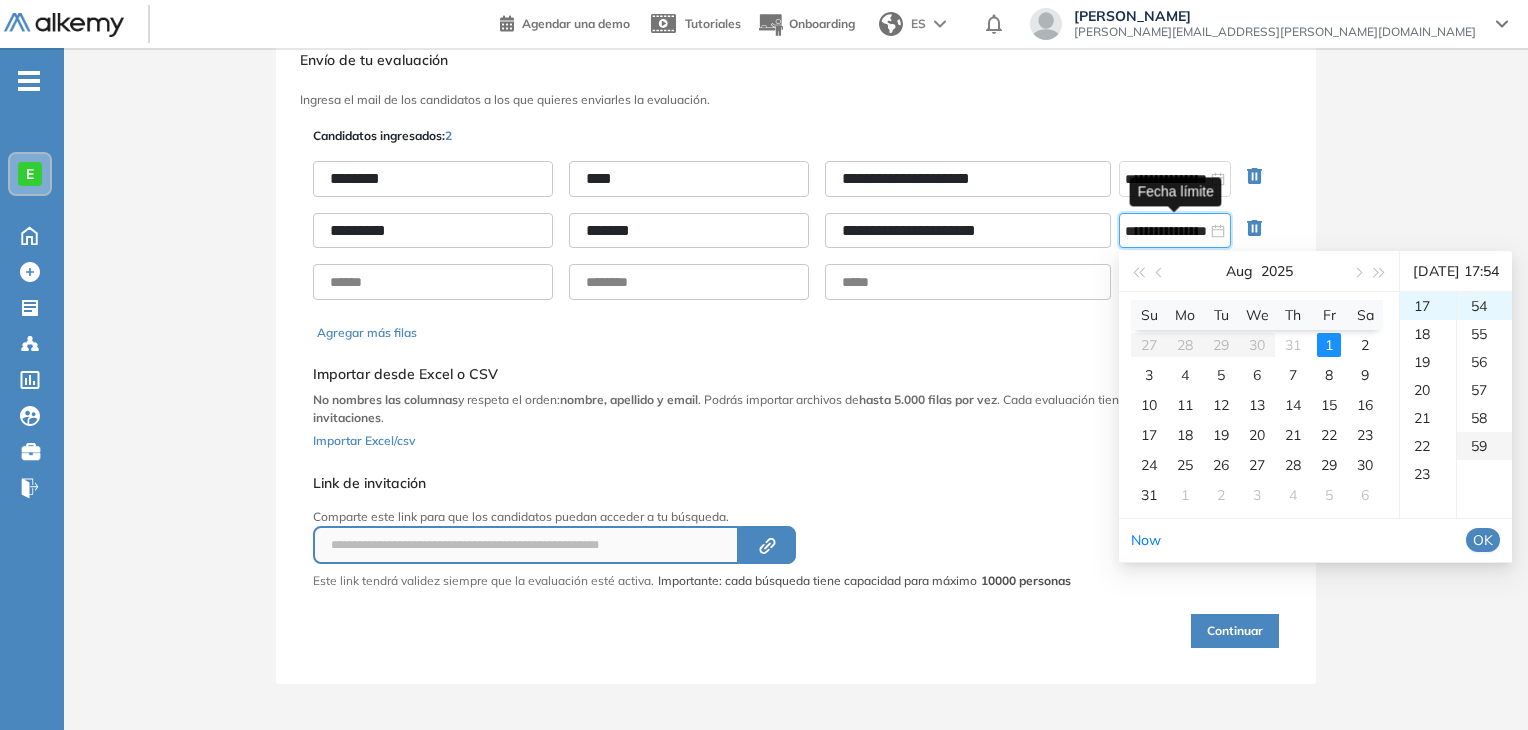 click on "59" at bounding box center [1484, 446] 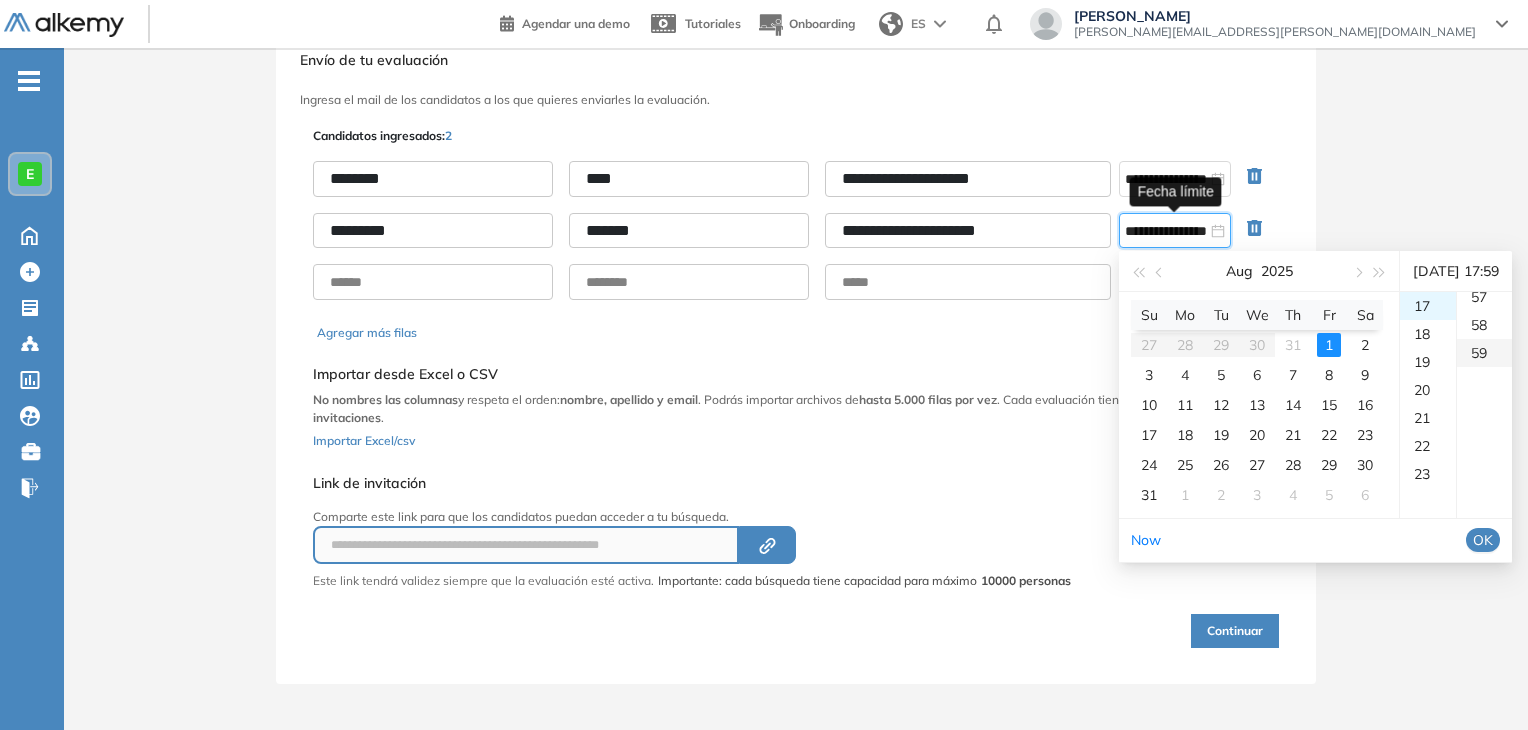 scroll, scrollTop: 1652, scrollLeft: 0, axis: vertical 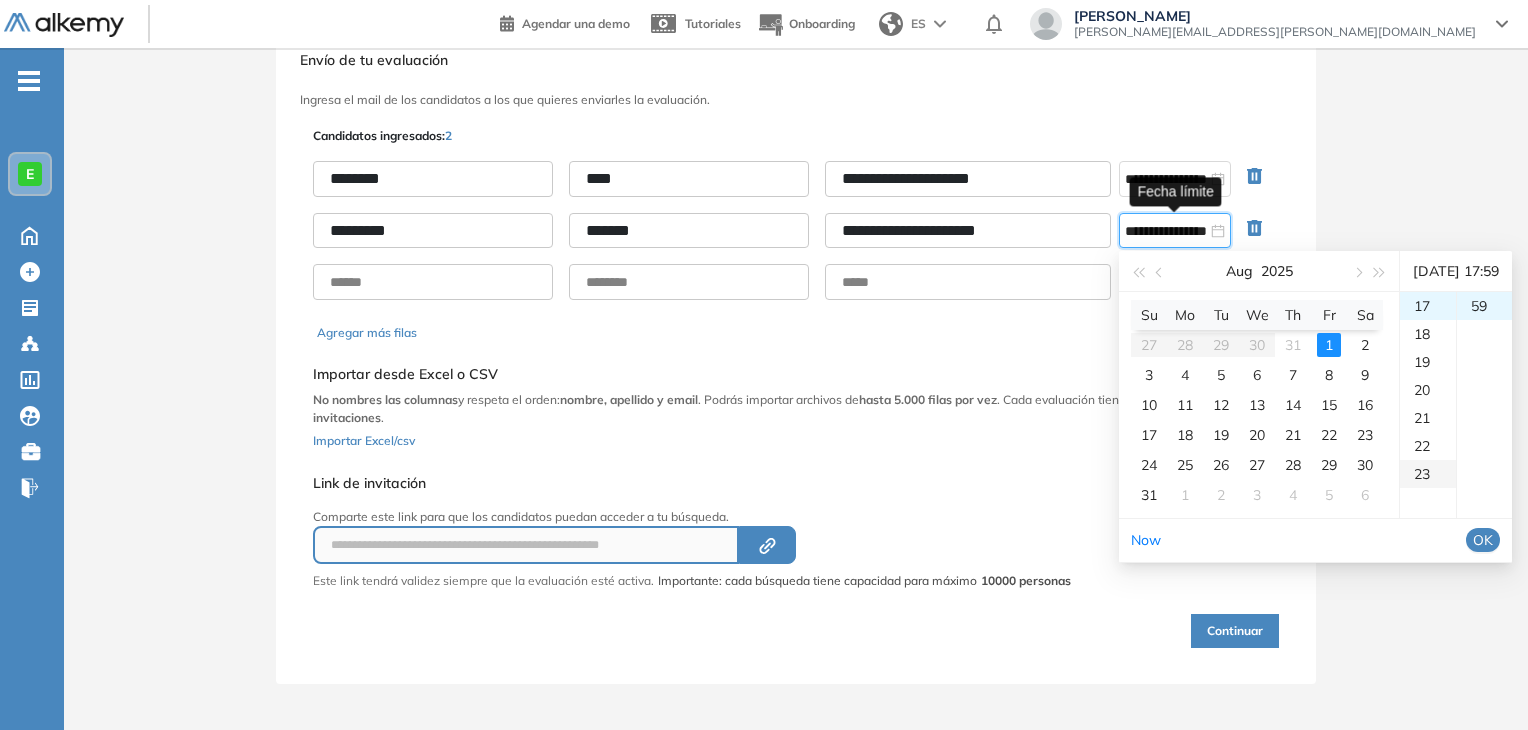 click on "23" at bounding box center [1428, 474] 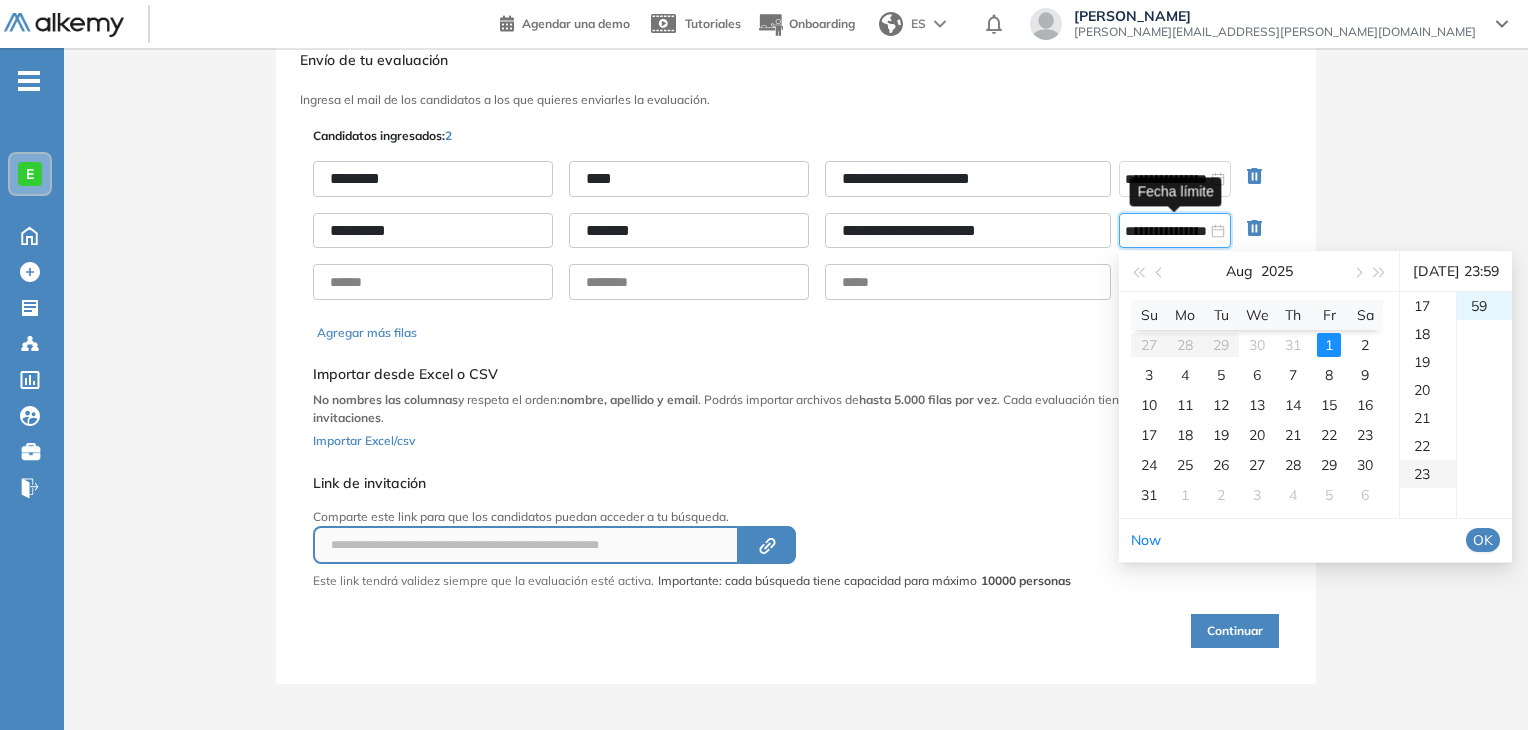 scroll, scrollTop: 644, scrollLeft: 0, axis: vertical 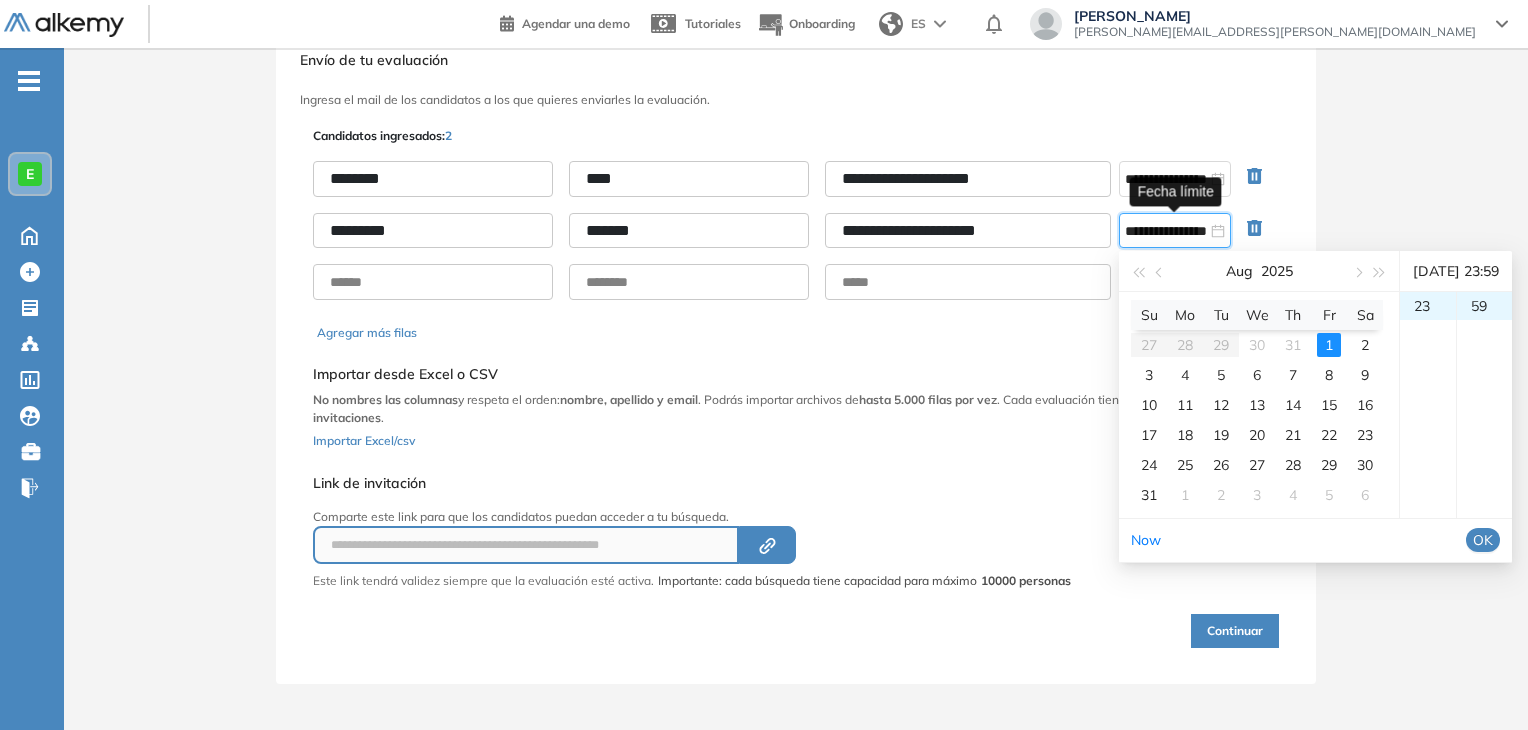 click on "OK" at bounding box center [1483, 540] 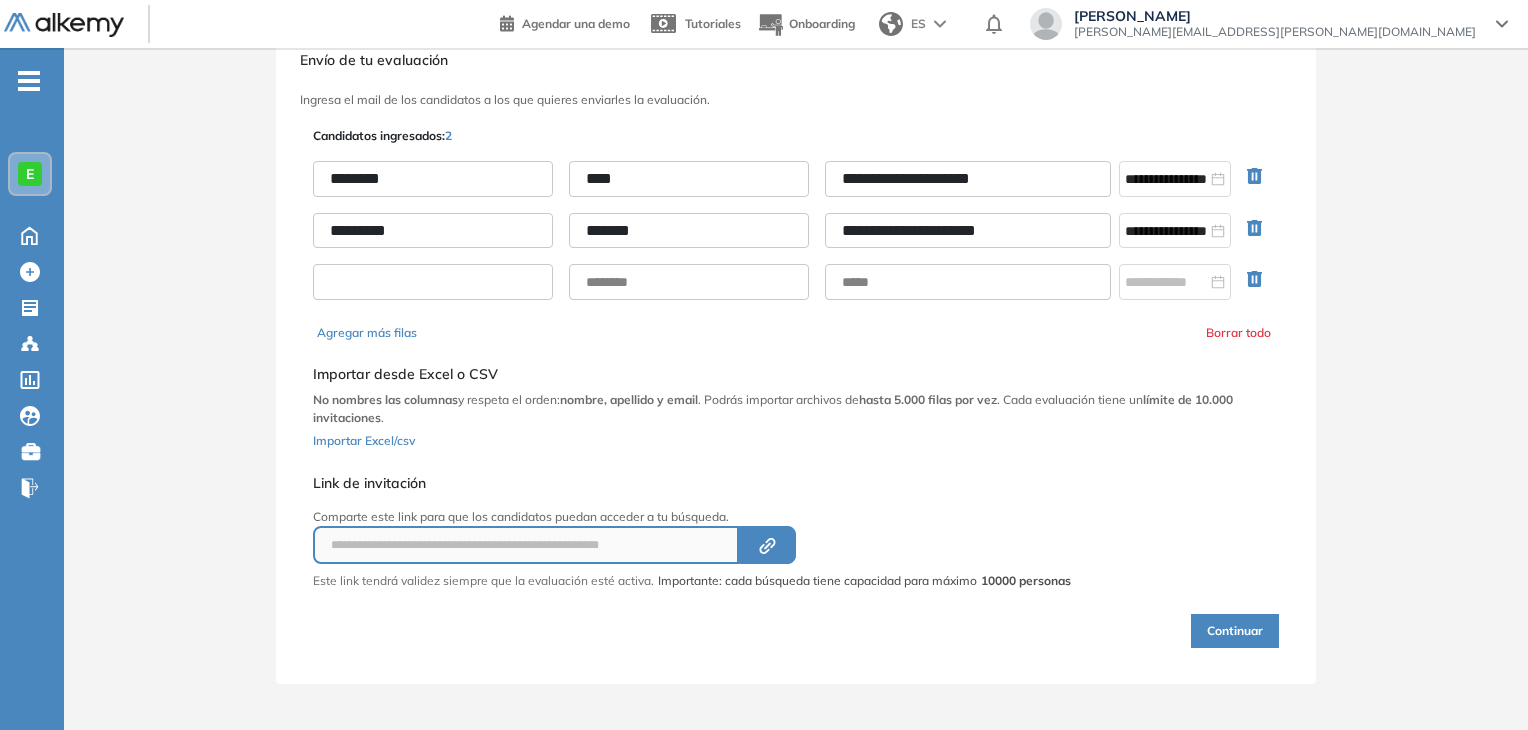 click at bounding box center (433, 282) 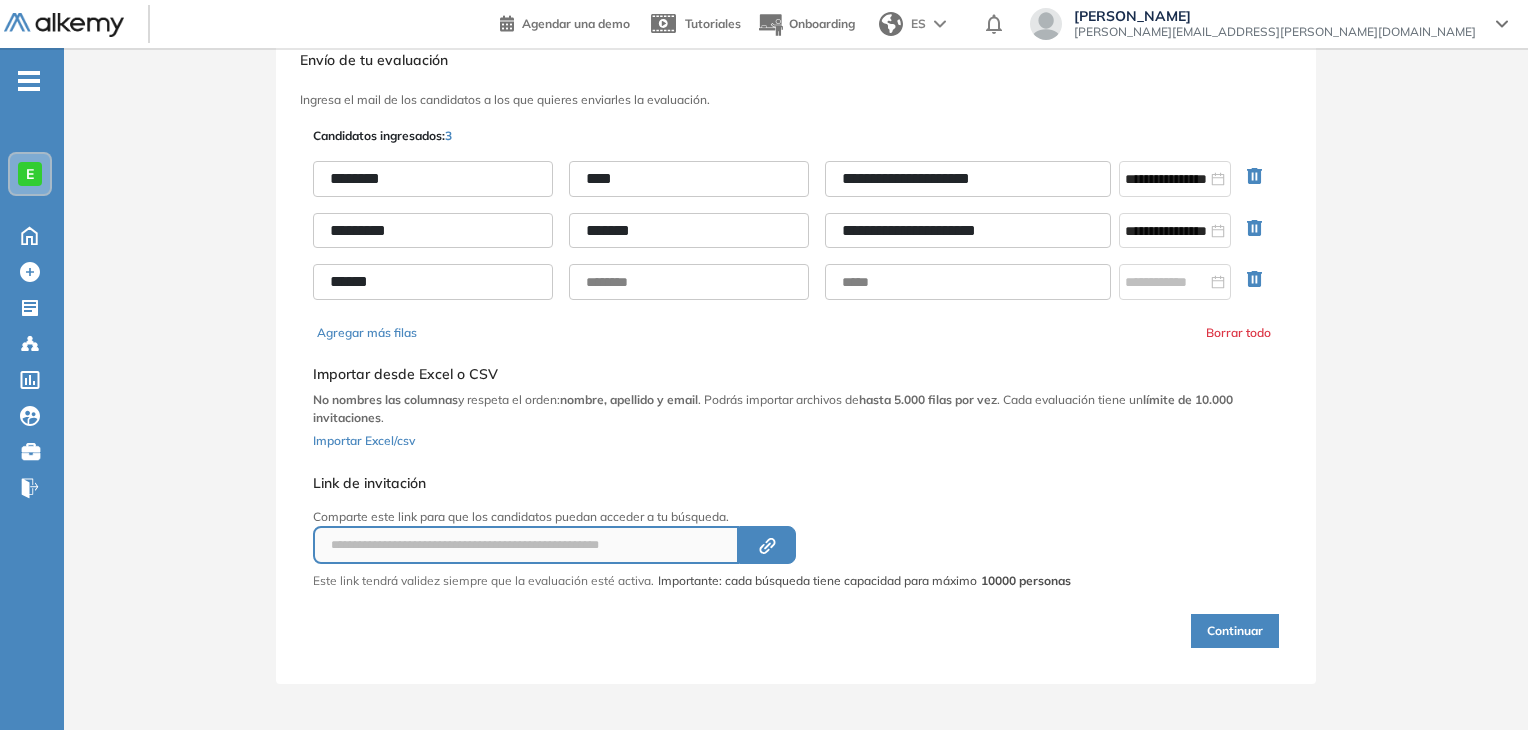 type on "******" 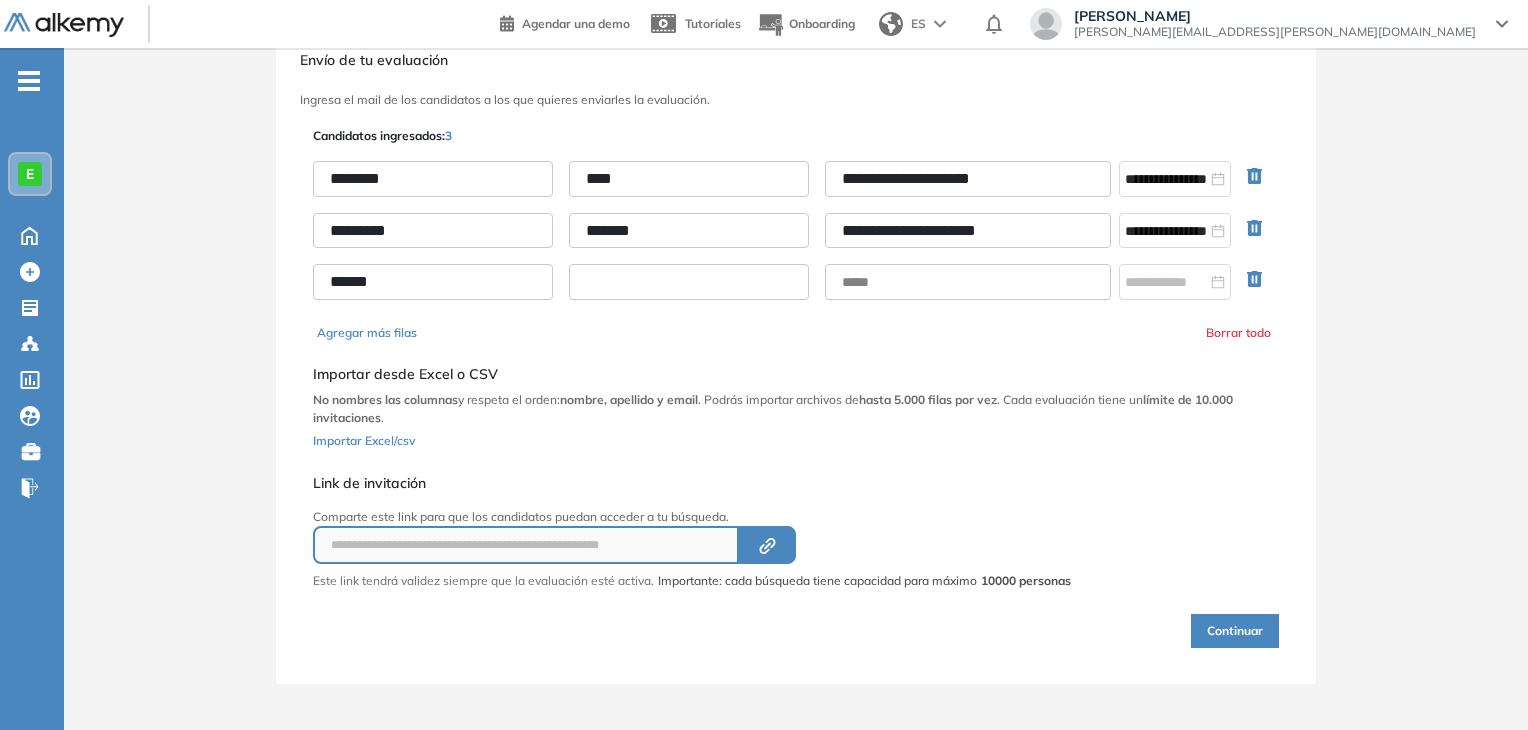 paste on "**********" 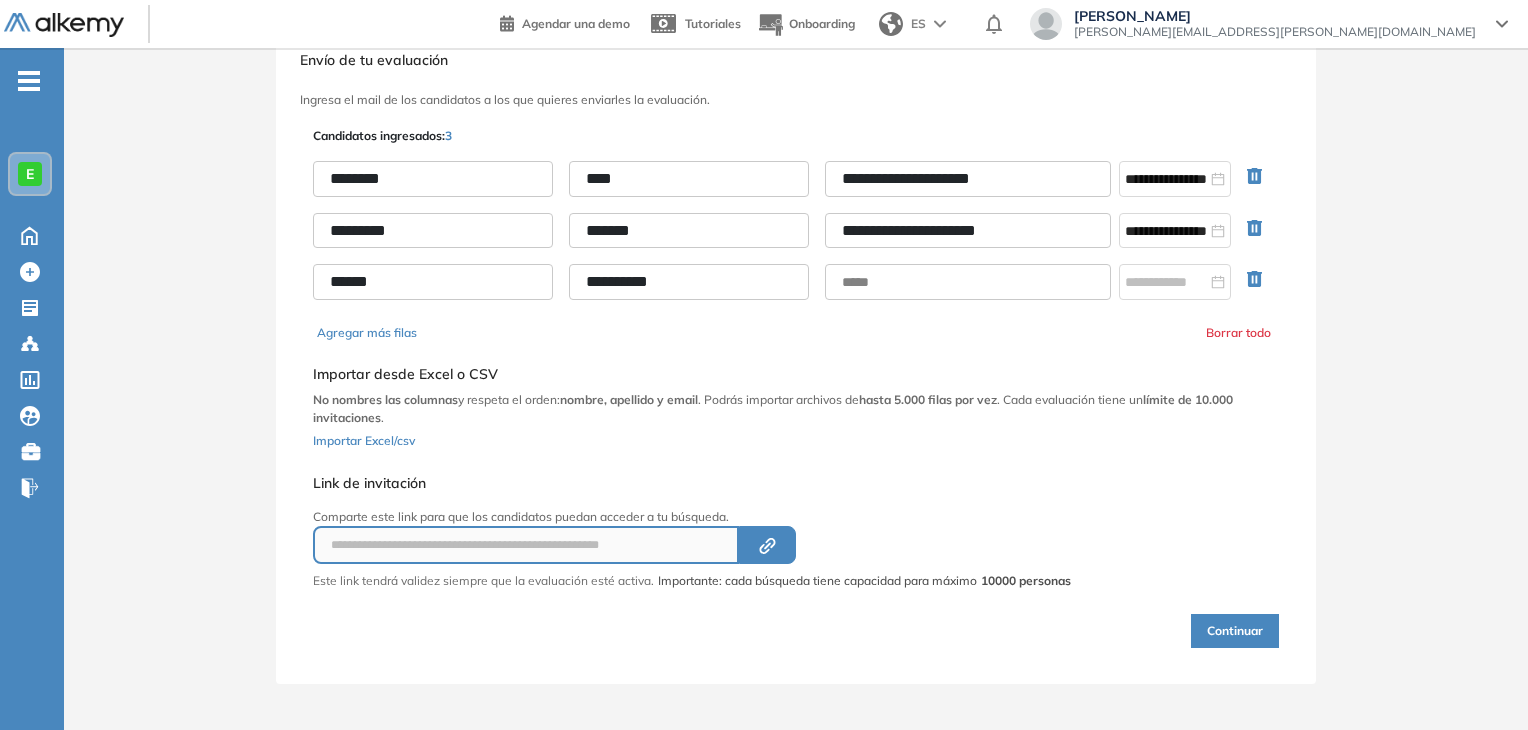 type on "**********" 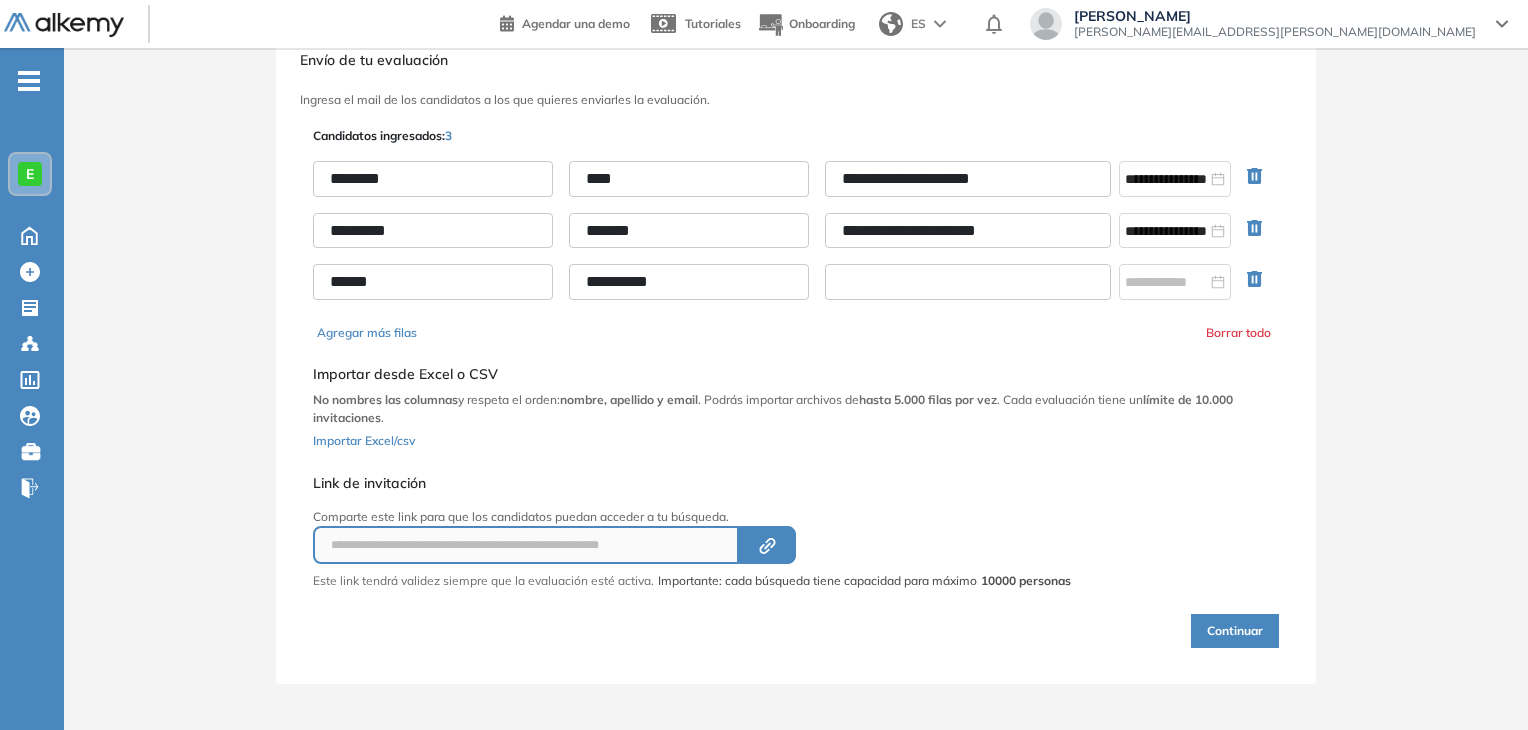 paste on "**********" 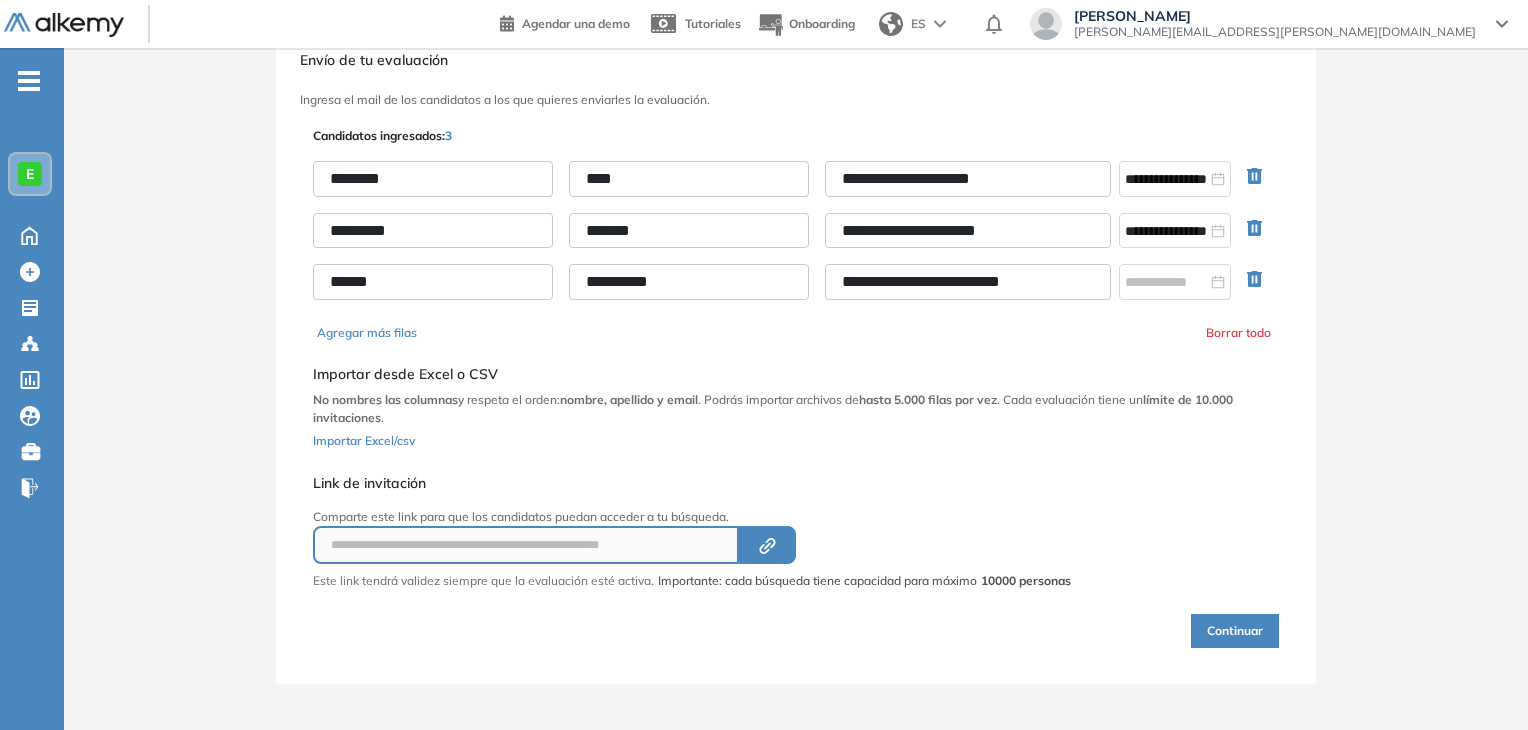 type on "**********" 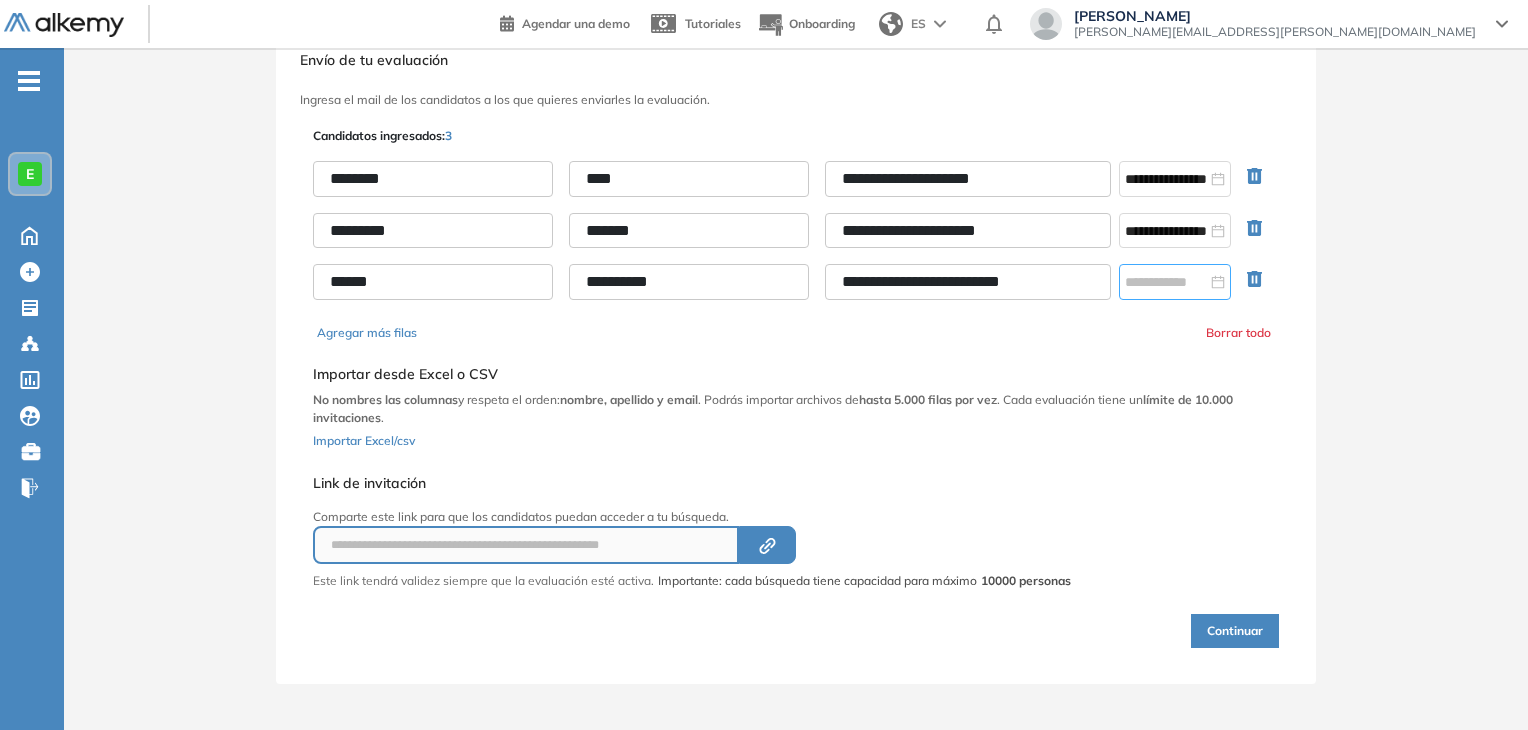 click at bounding box center (1175, 282) 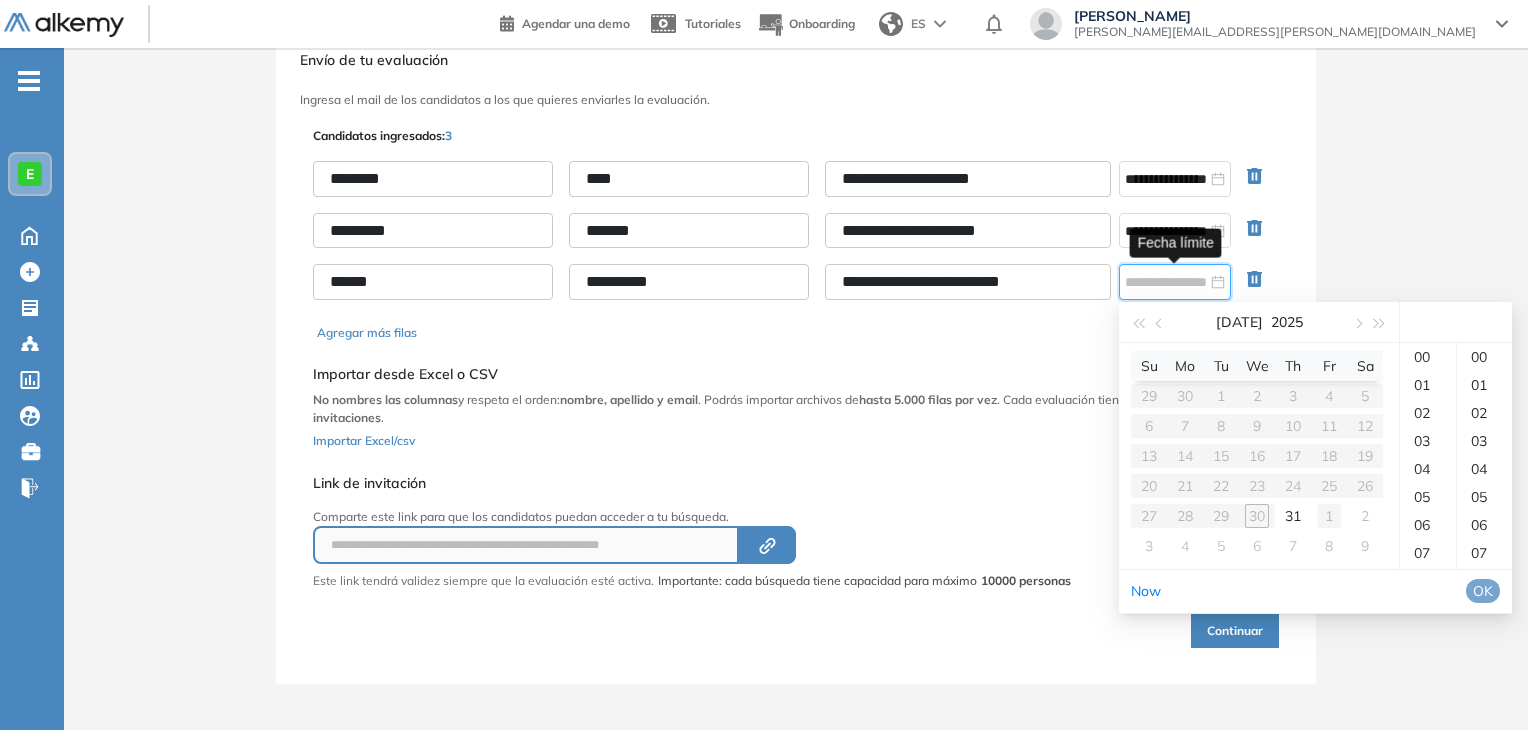 click on "1" at bounding box center [1329, 516] 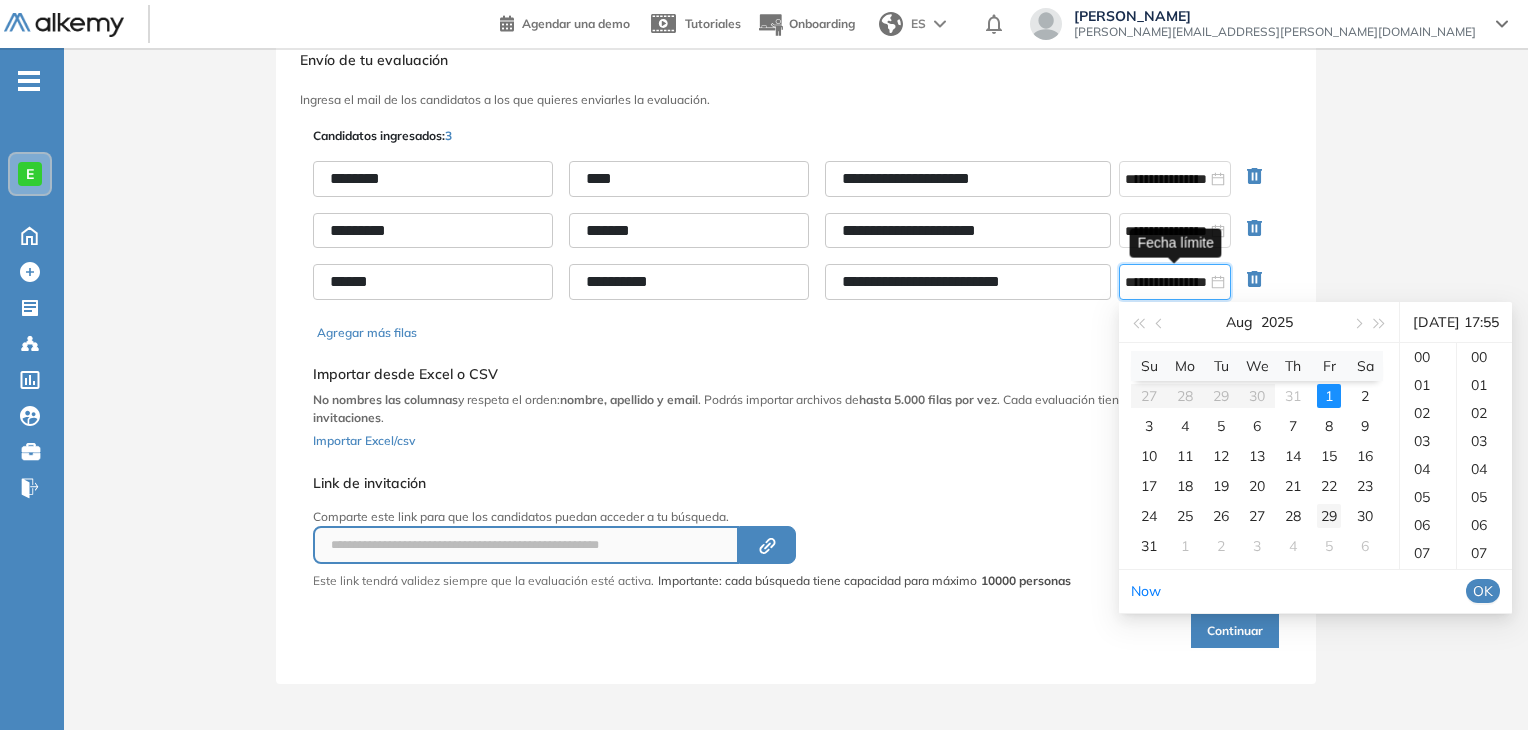 scroll, scrollTop: 278, scrollLeft: 0, axis: vertical 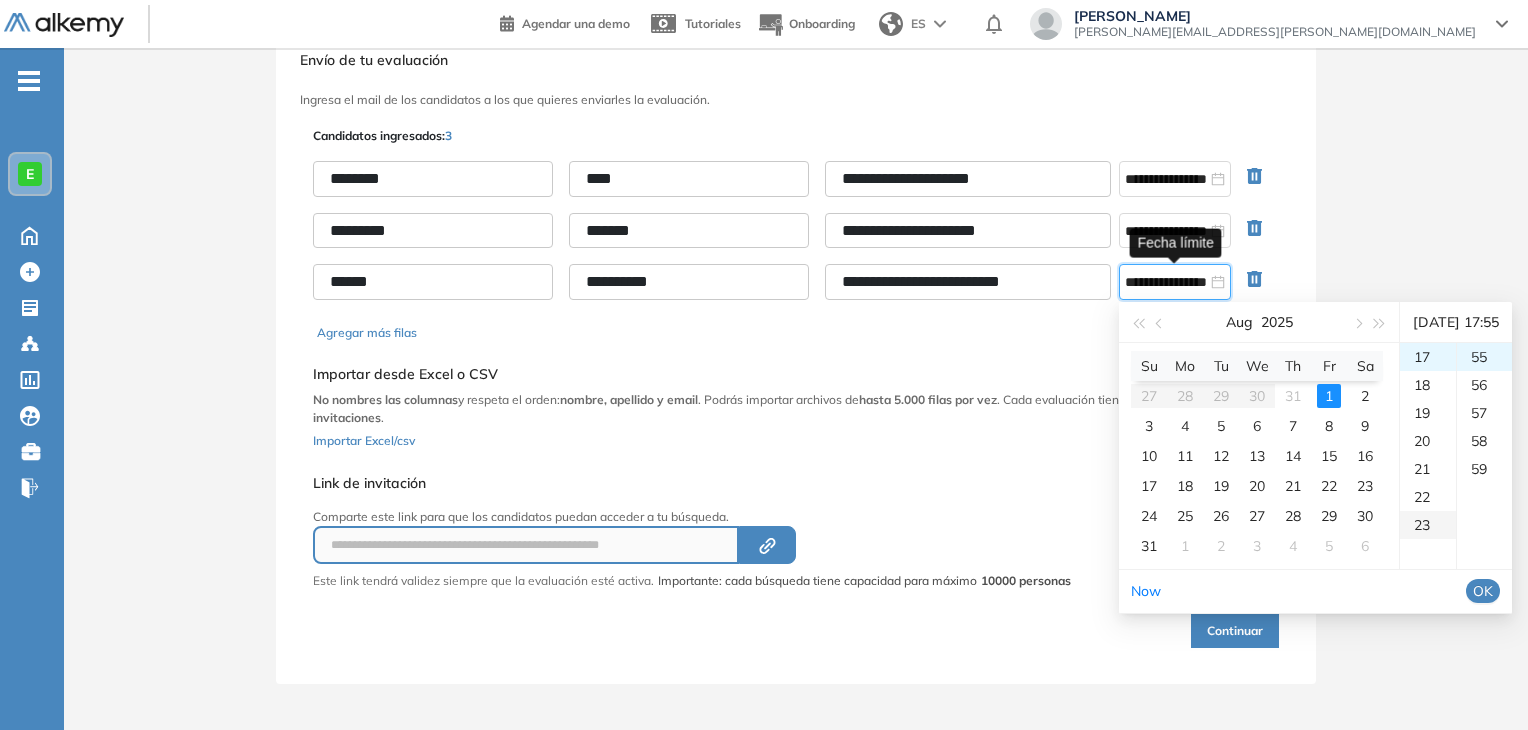 click on "23" at bounding box center [1428, 525] 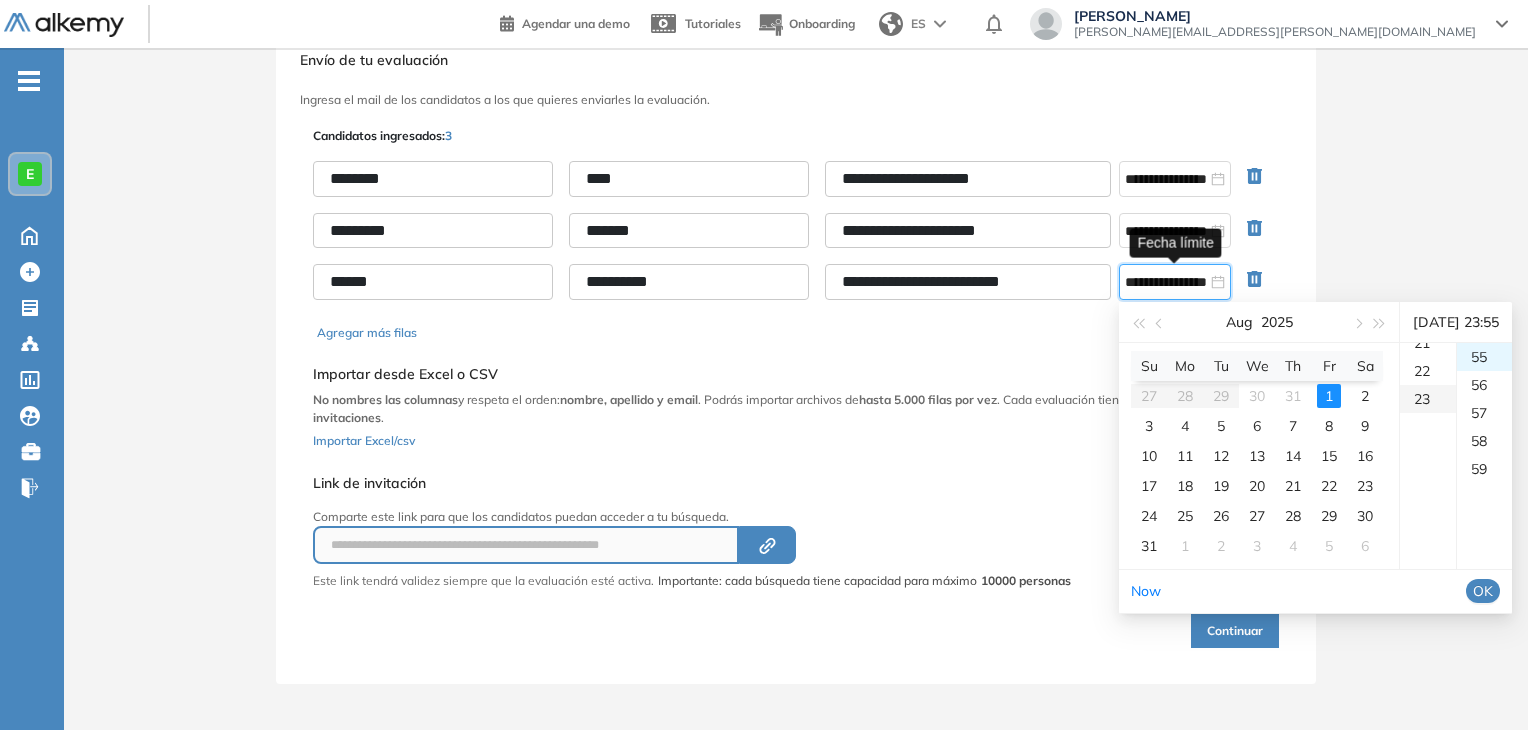 scroll, scrollTop: 644, scrollLeft: 0, axis: vertical 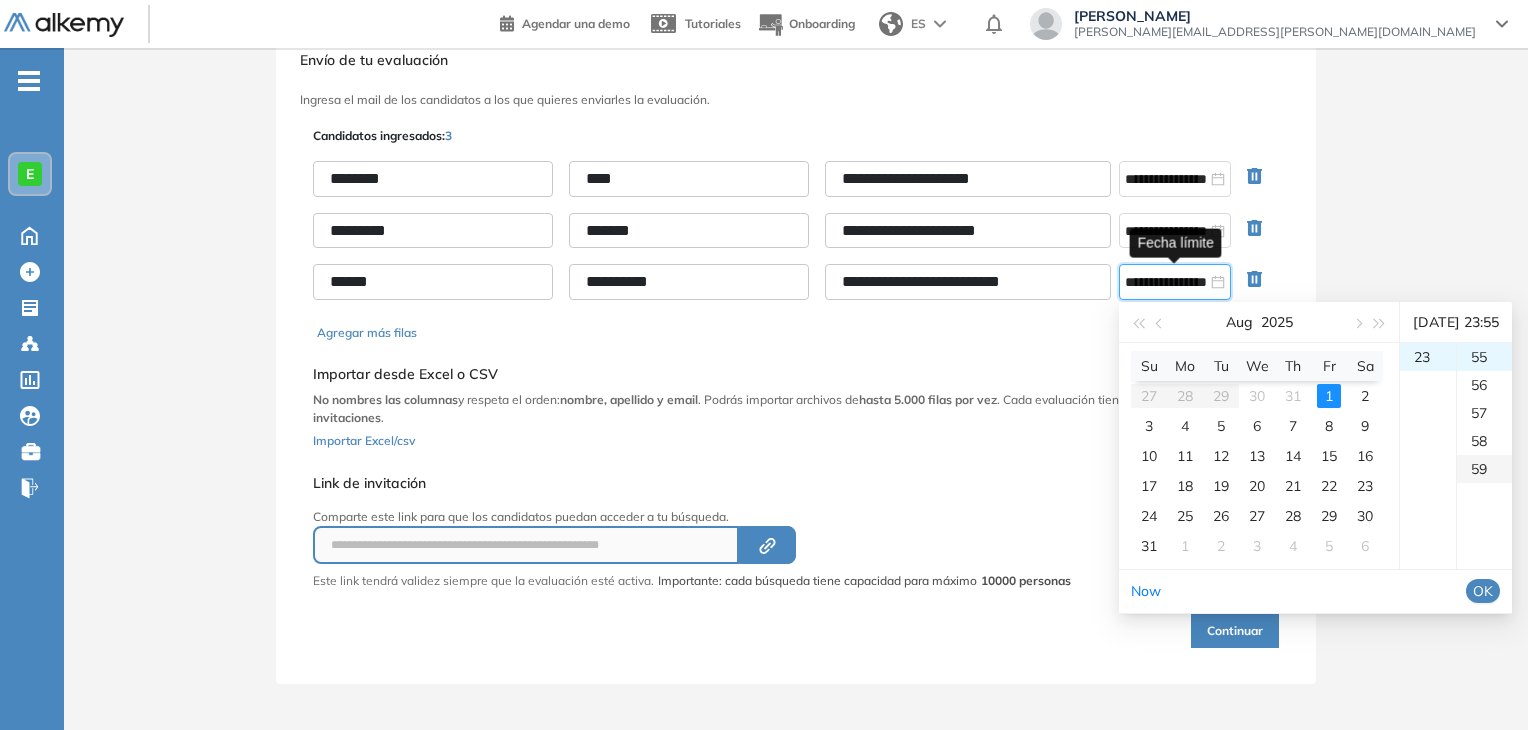 click on "59" at bounding box center [1484, 469] 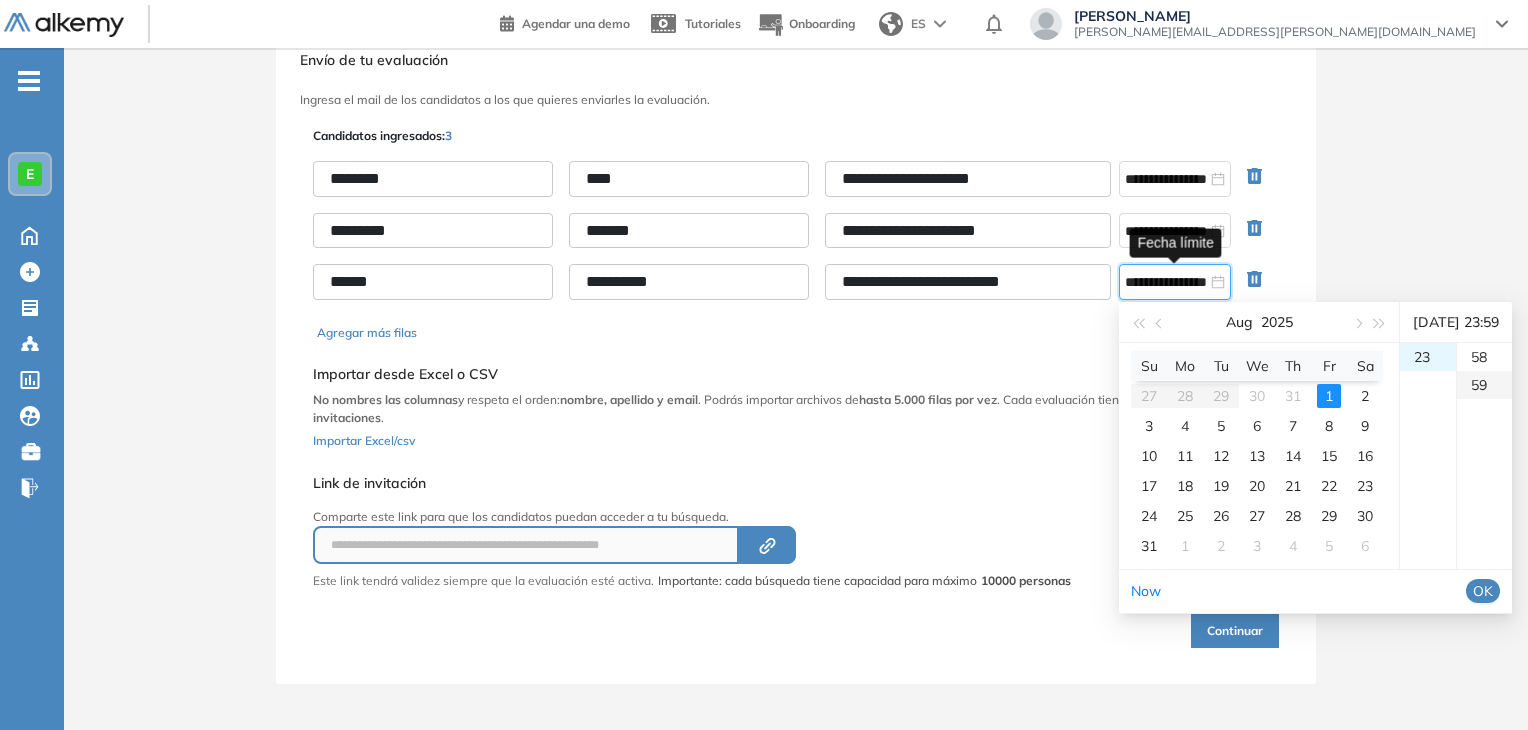 scroll, scrollTop: 1652, scrollLeft: 0, axis: vertical 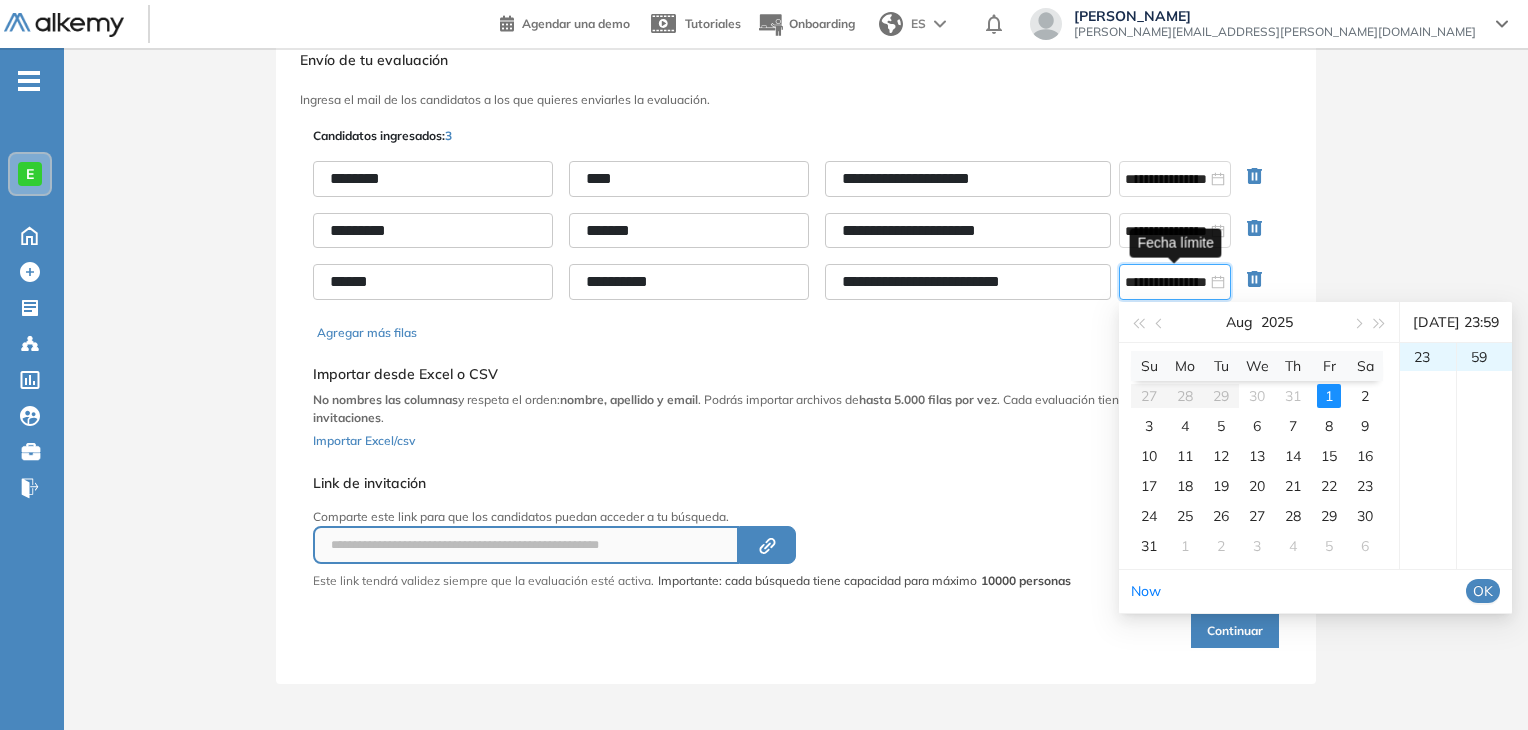 click on "OK" at bounding box center [1483, 591] 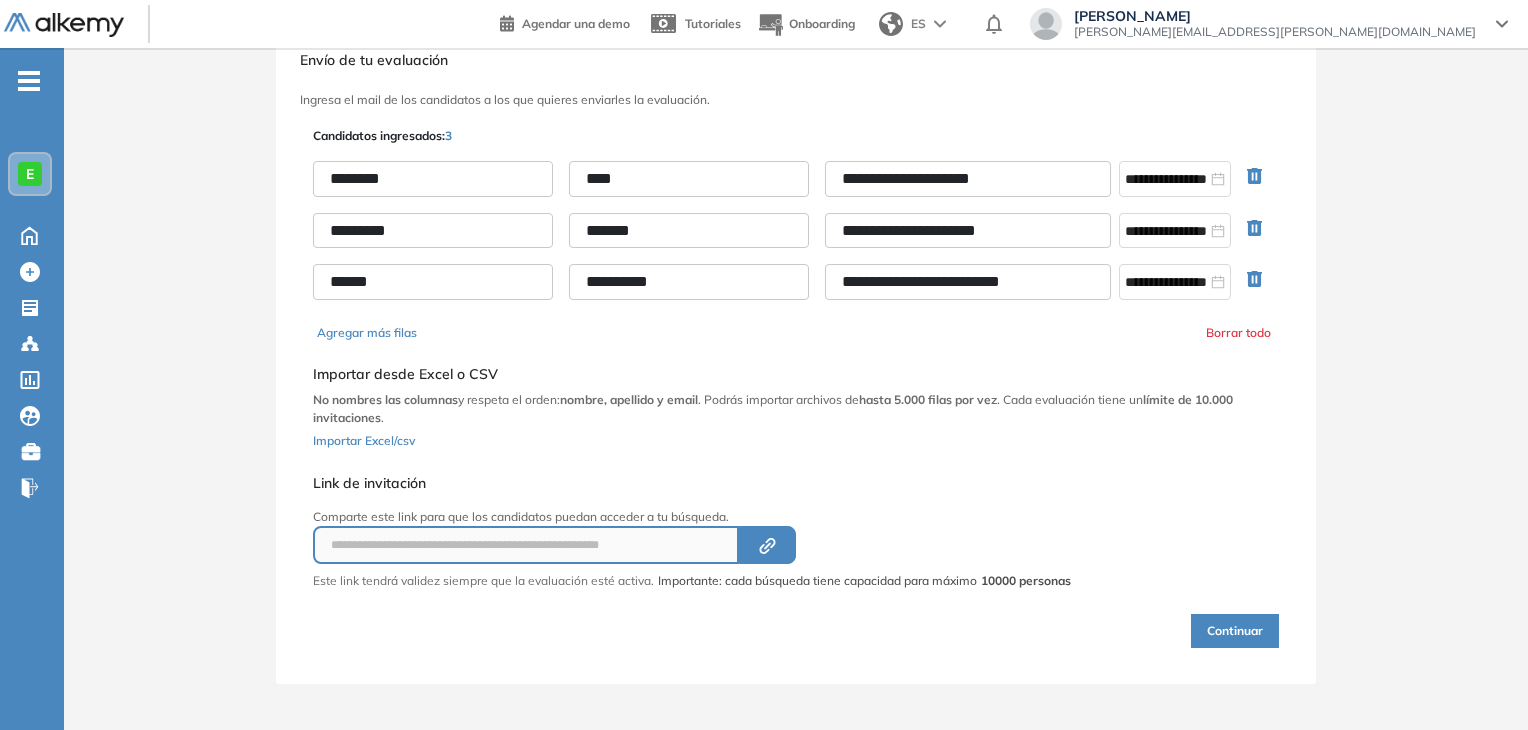 click on "**********" at bounding box center [796, 356] 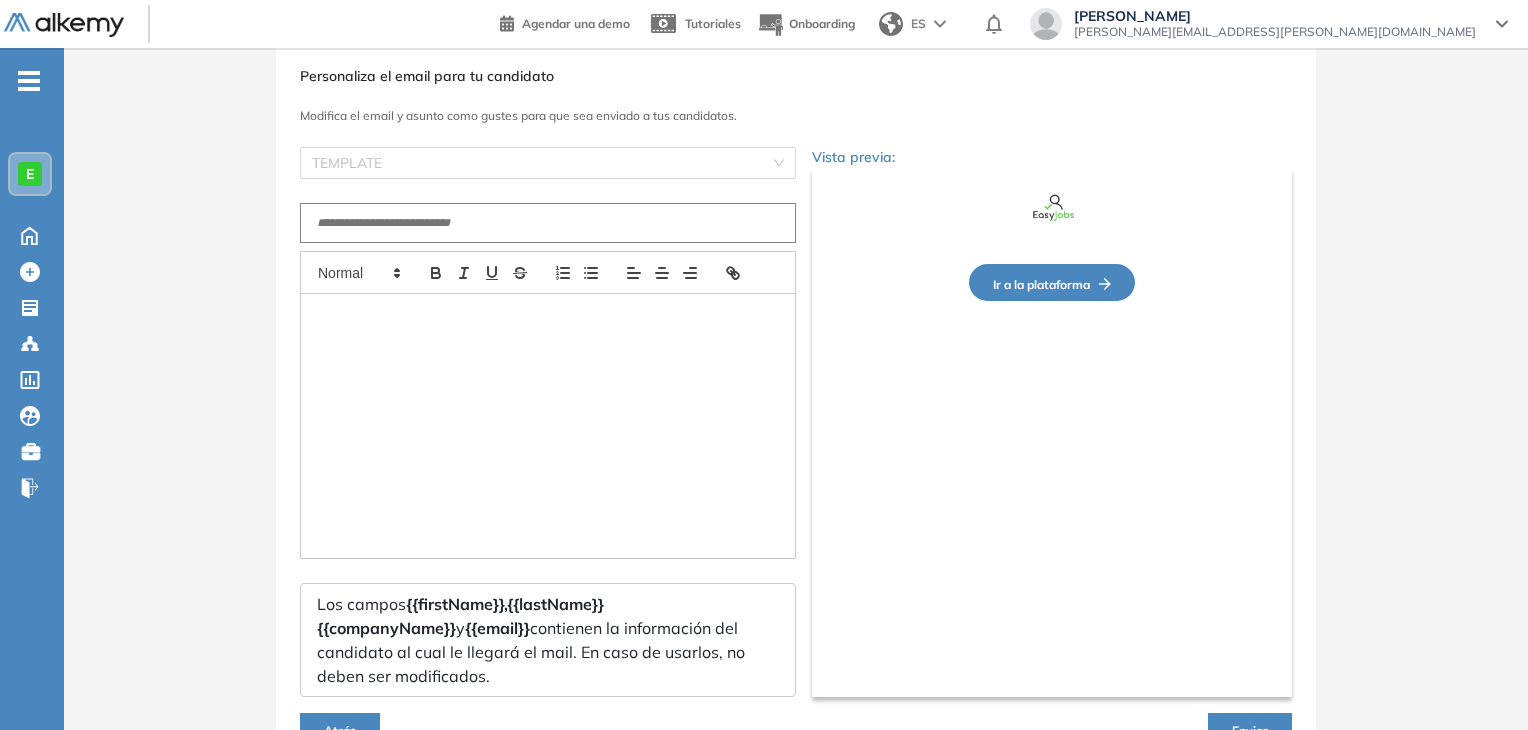 type on "**********" 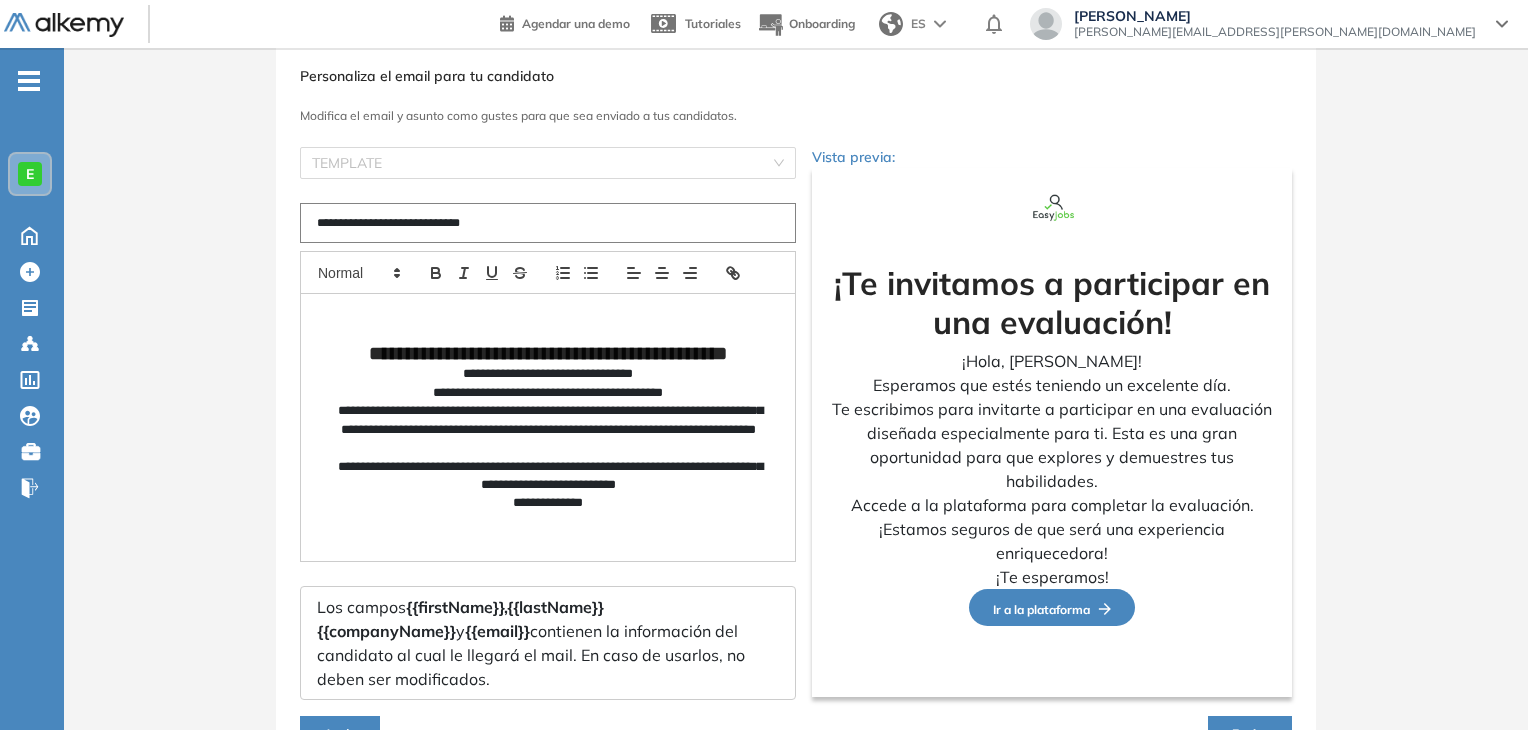 scroll, scrollTop: 172, scrollLeft: 0, axis: vertical 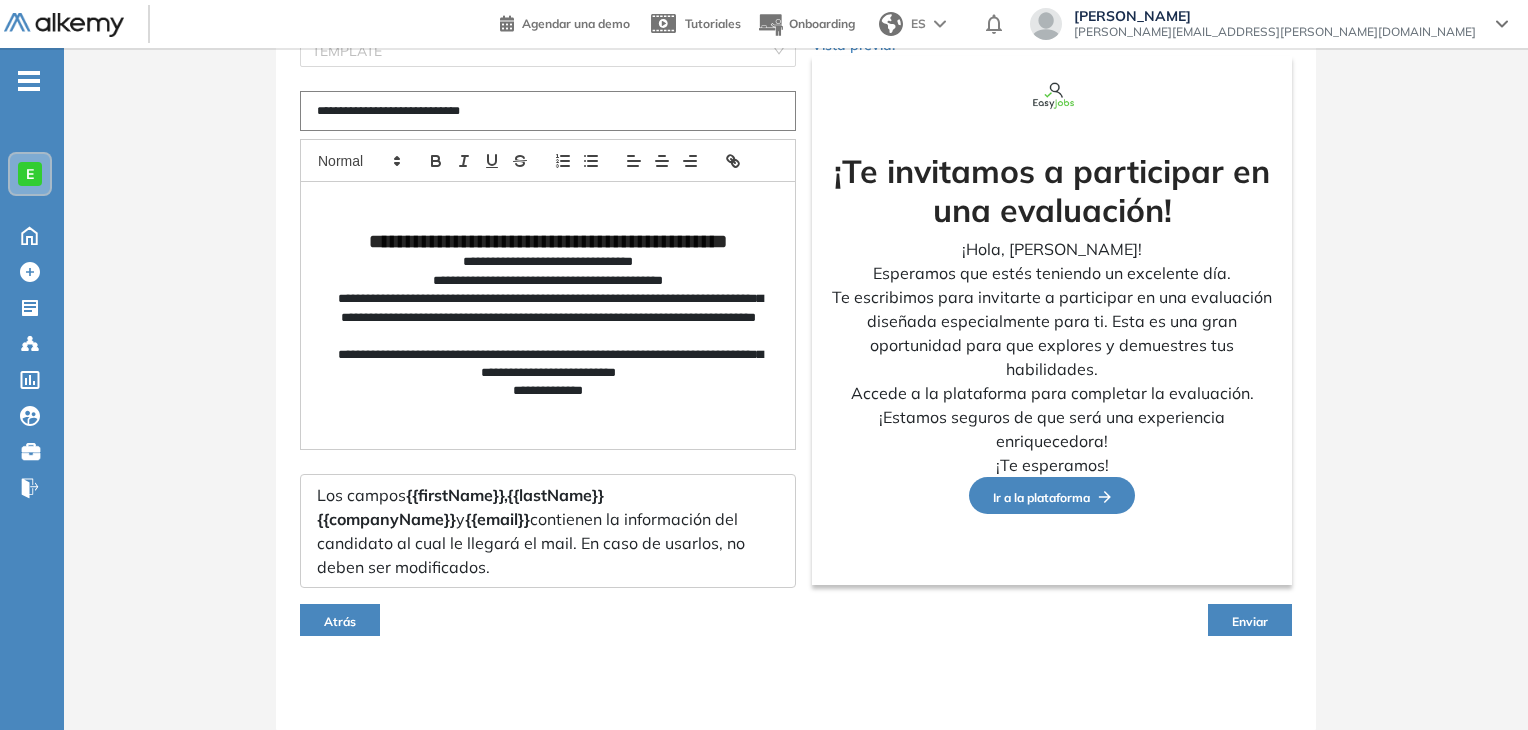click on "Enviar" at bounding box center [1250, 620] 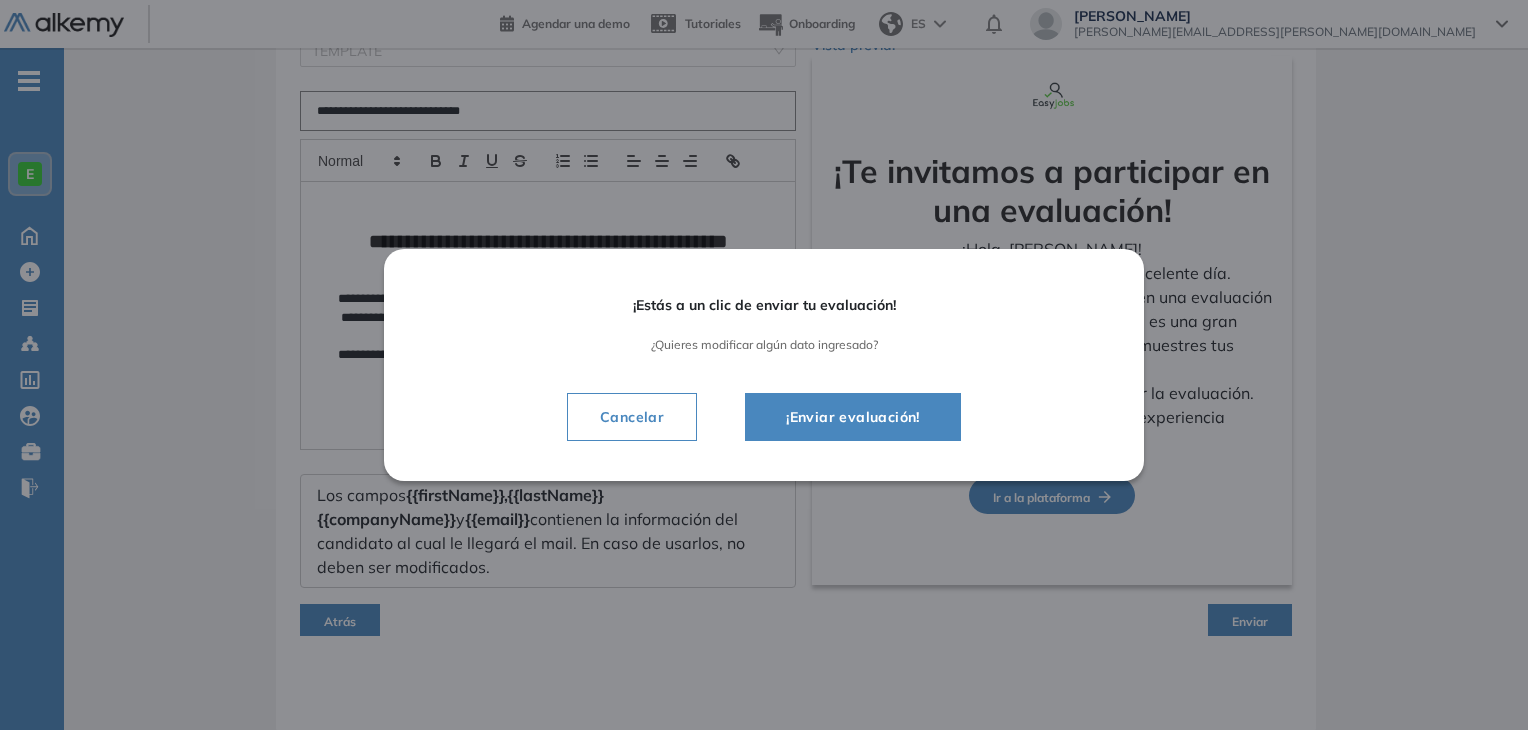 click on "¡Enviar evaluación!" at bounding box center (853, 417) 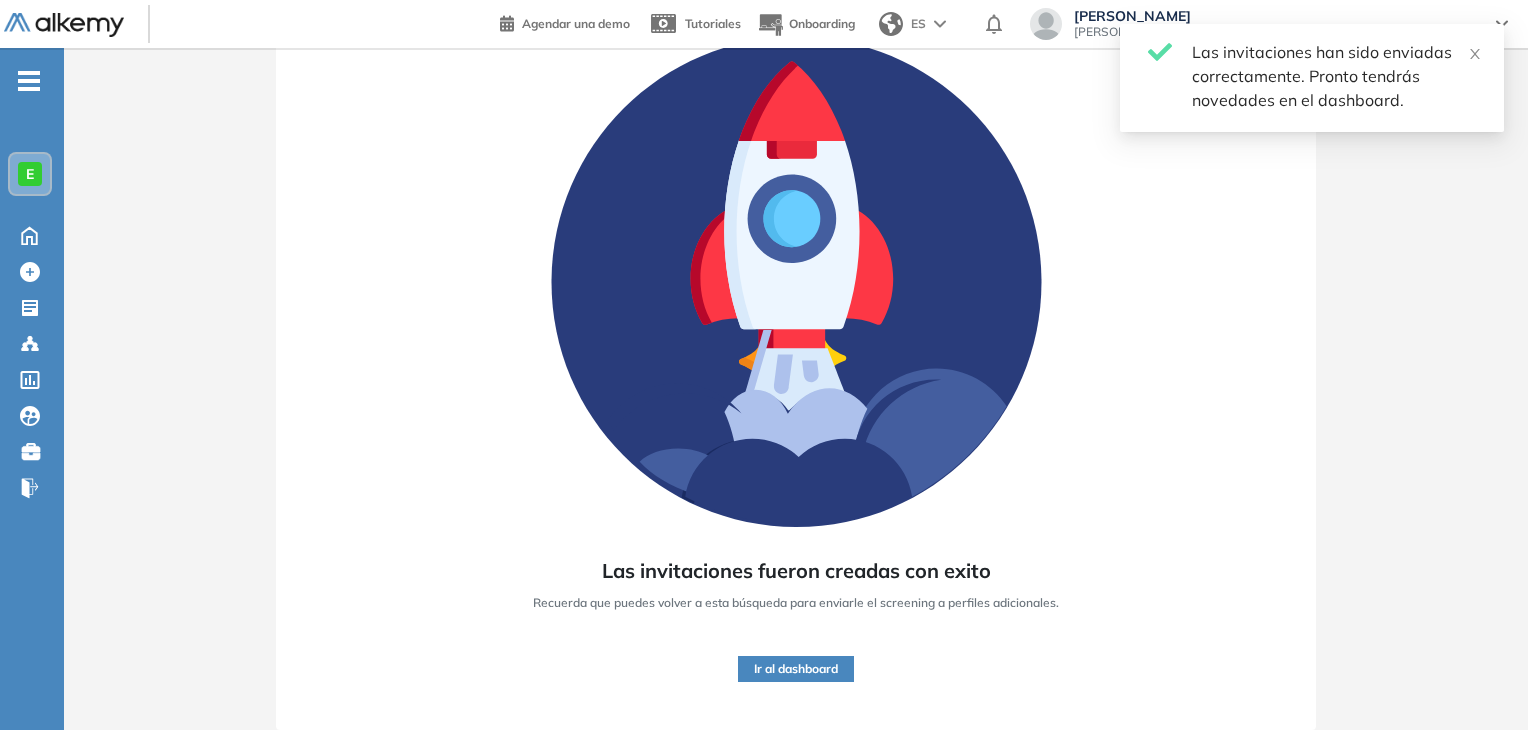scroll, scrollTop: 152, scrollLeft: 0, axis: vertical 